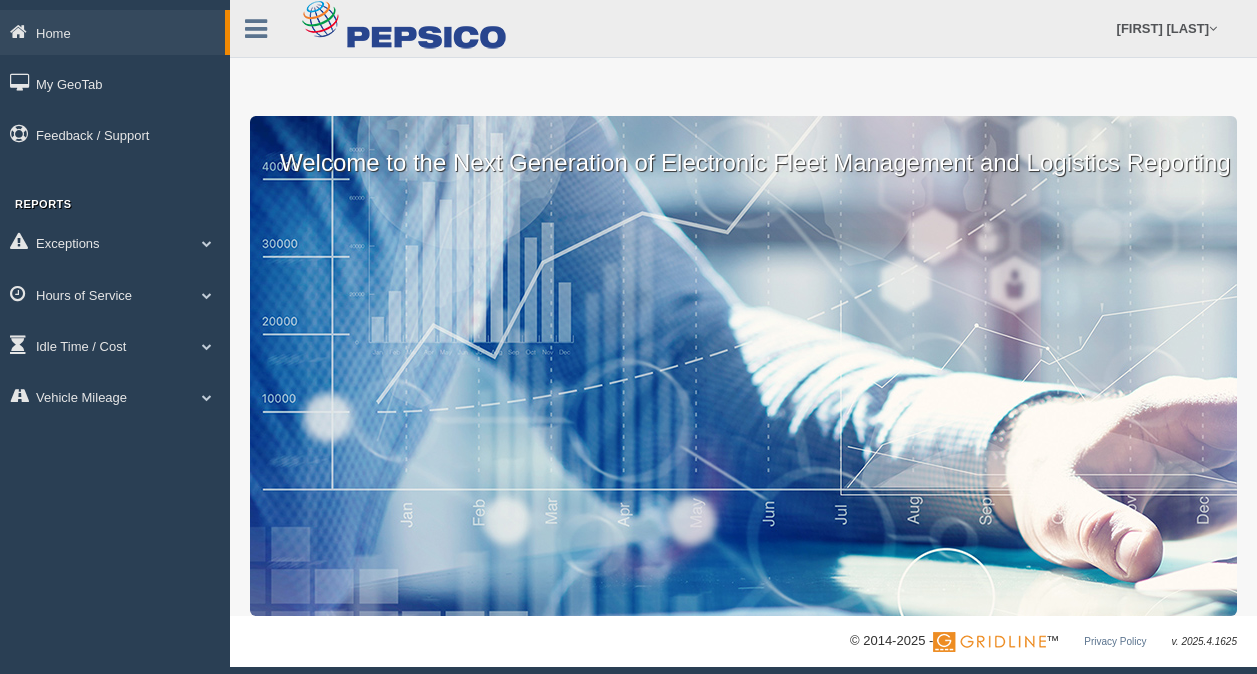scroll, scrollTop: 0, scrollLeft: 0, axis: both 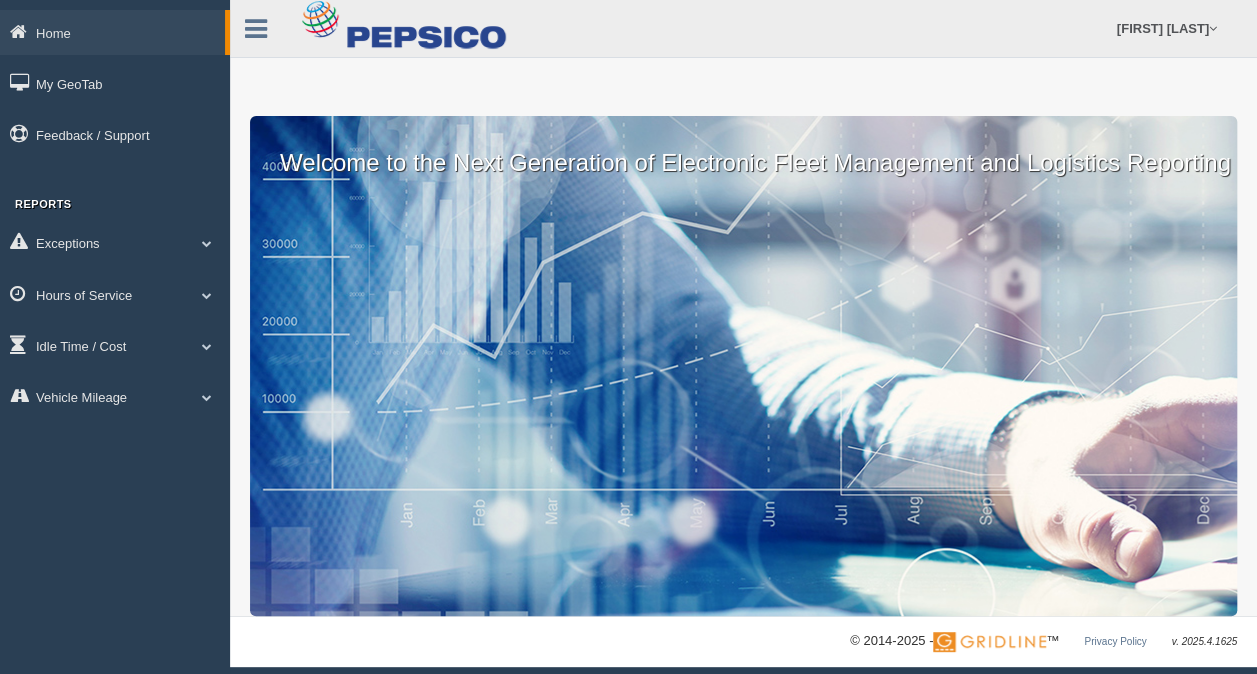 click on "Welcome to the Next Generation of Electronic Fleet Management and Logistics Reporting" at bounding box center (743, 148) 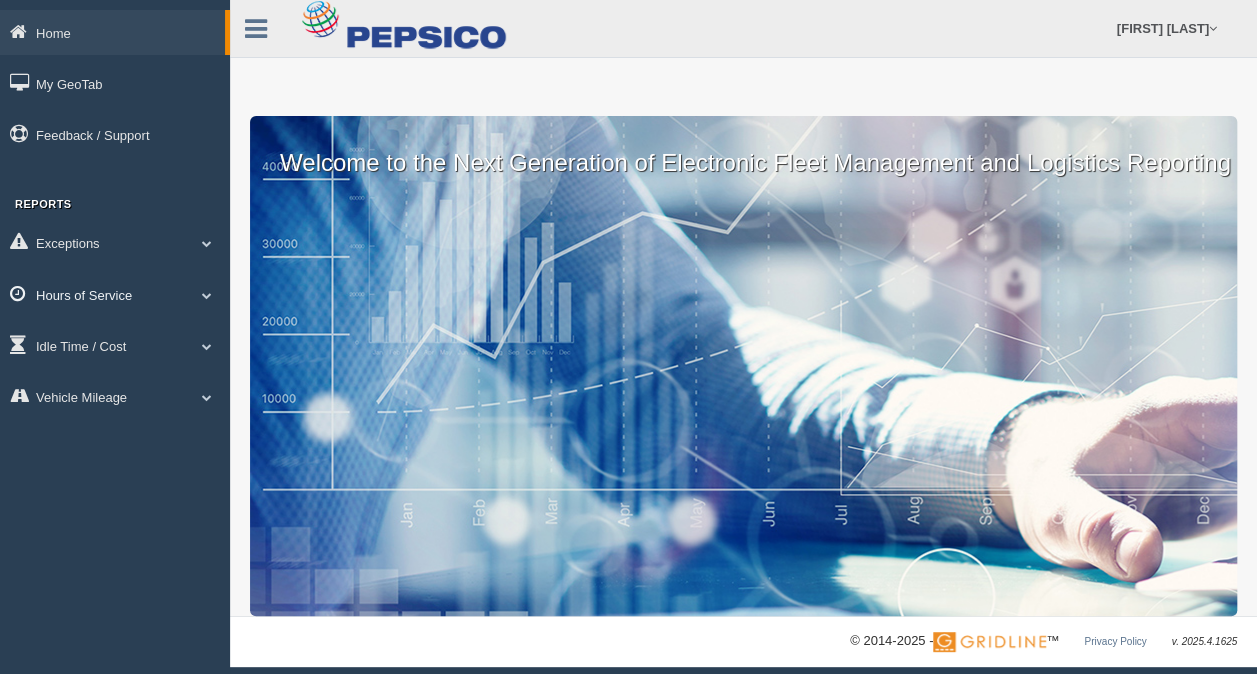 click on "Hours of Service" at bounding box center [115, 294] 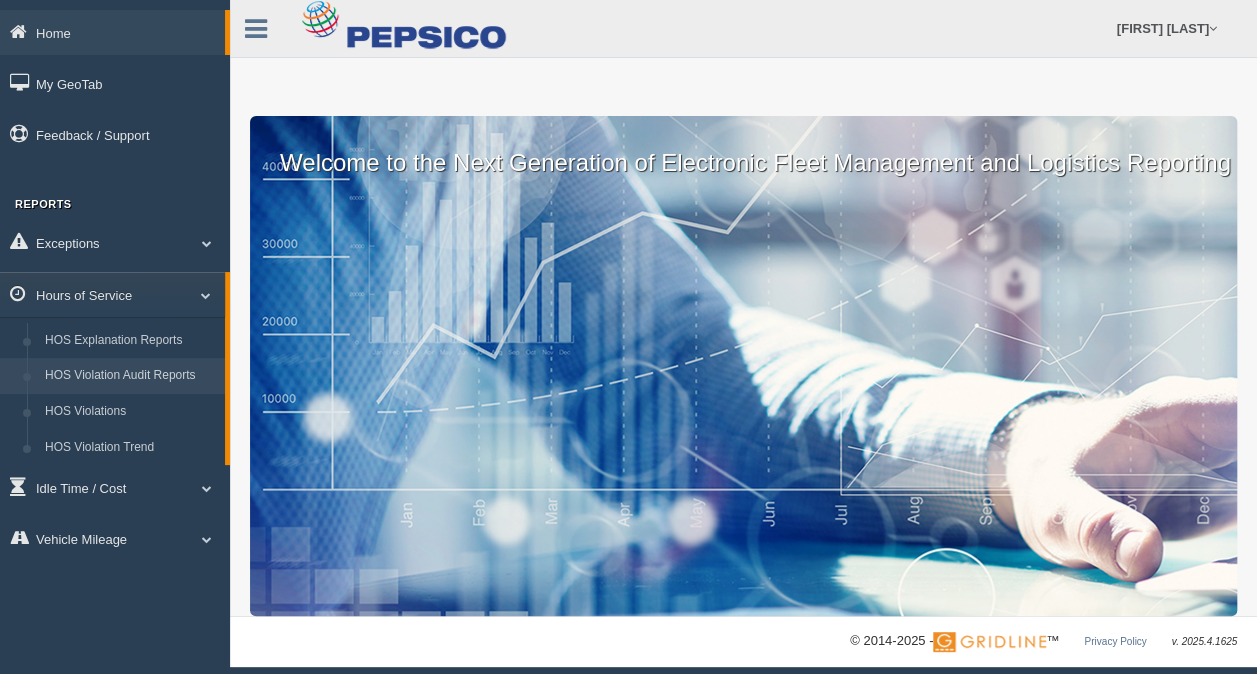 click on "HOS Violation Audit Reports" at bounding box center (130, 376) 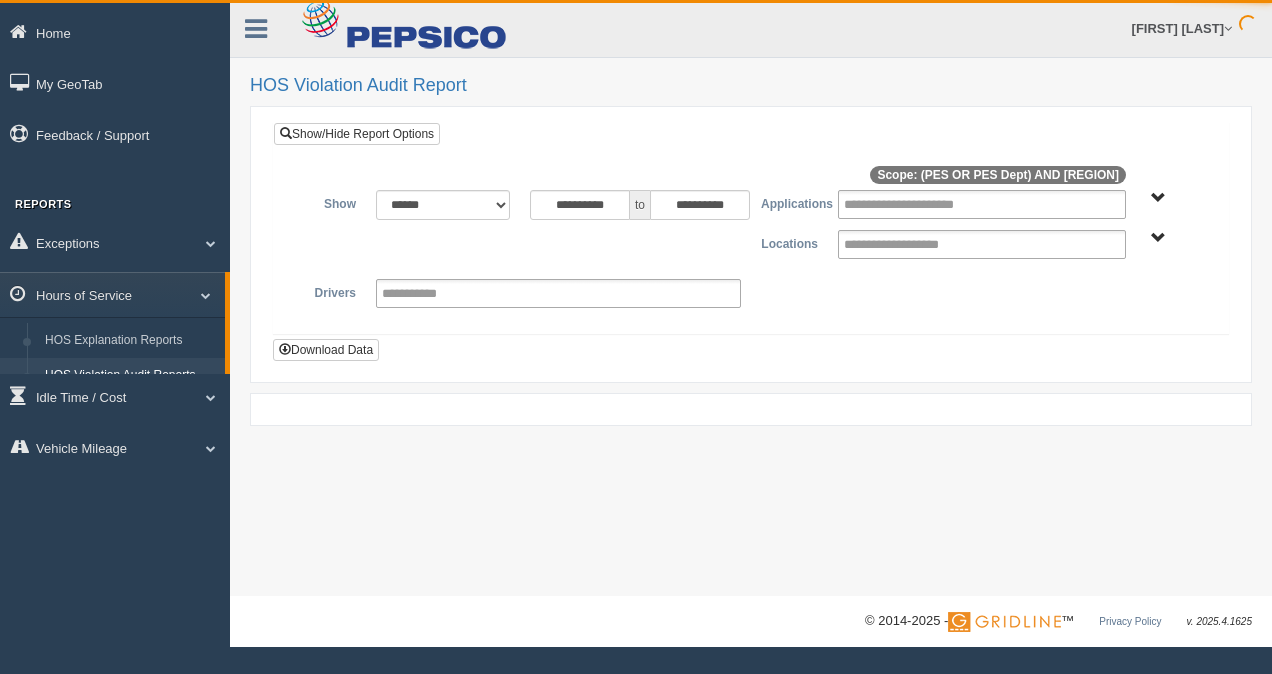 scroll, scrollTop: 0, scrollLeft: 0, axis: both 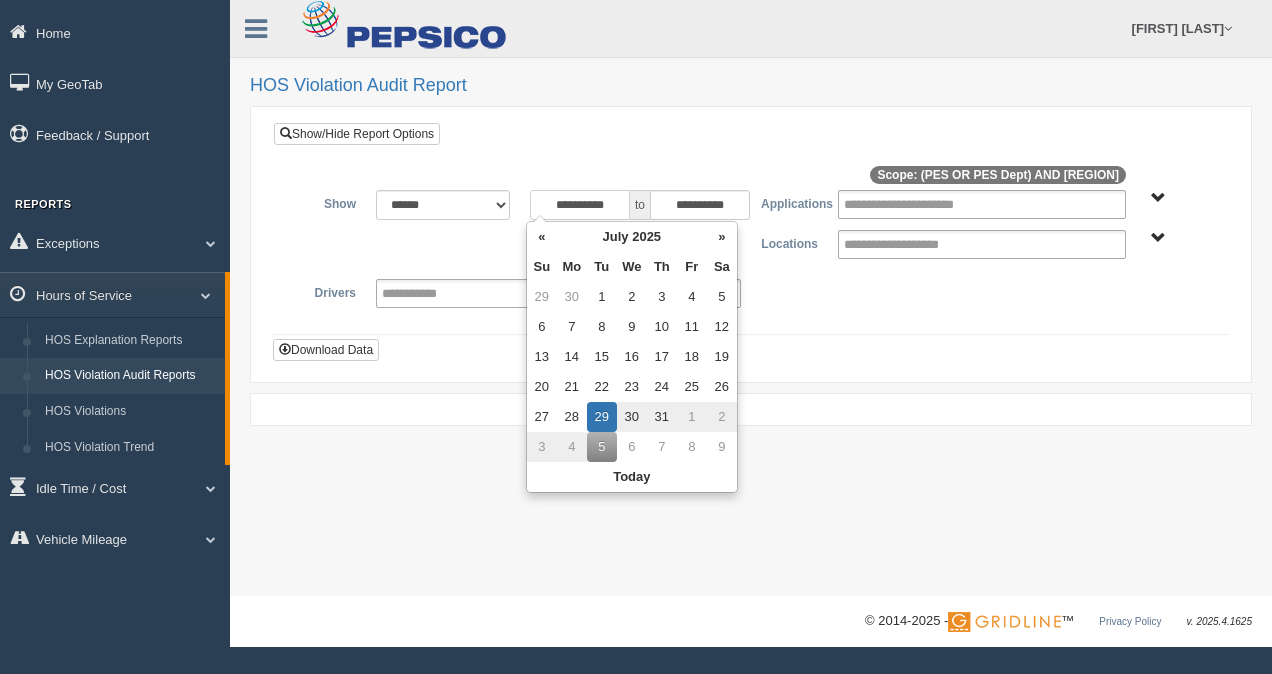 click on "**********" at bounding box center [580, 205] 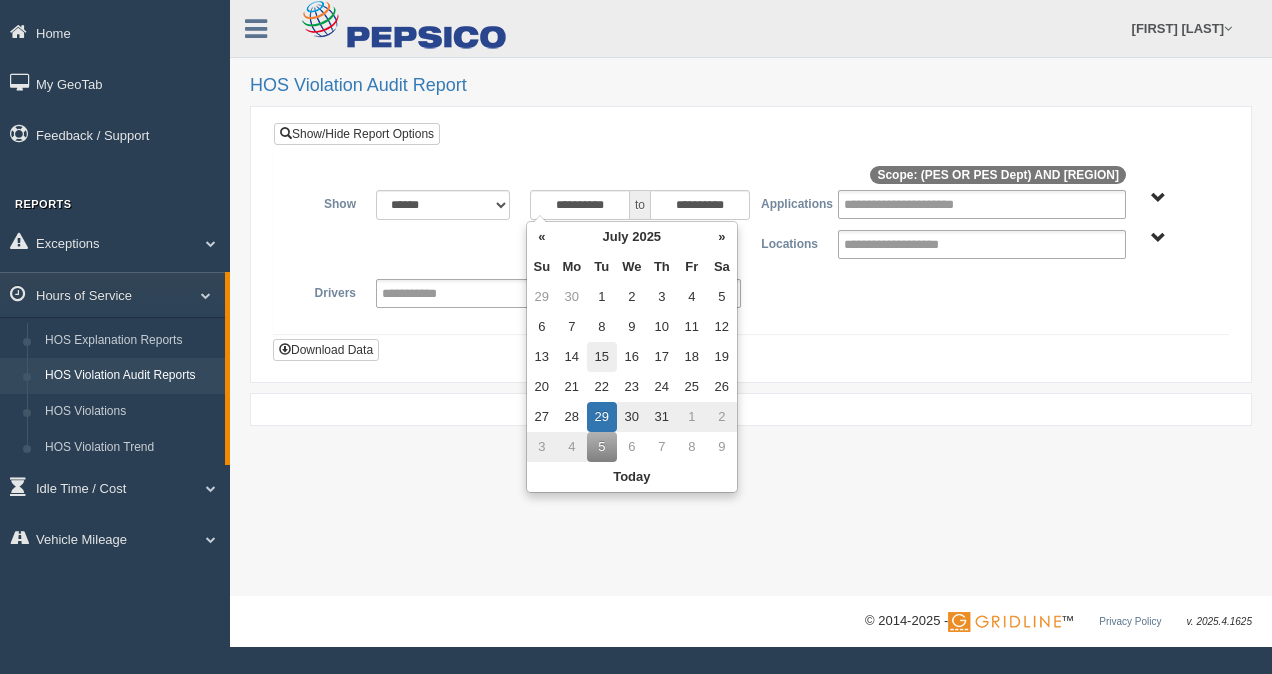click on "15" at bounding box center (602, 357) 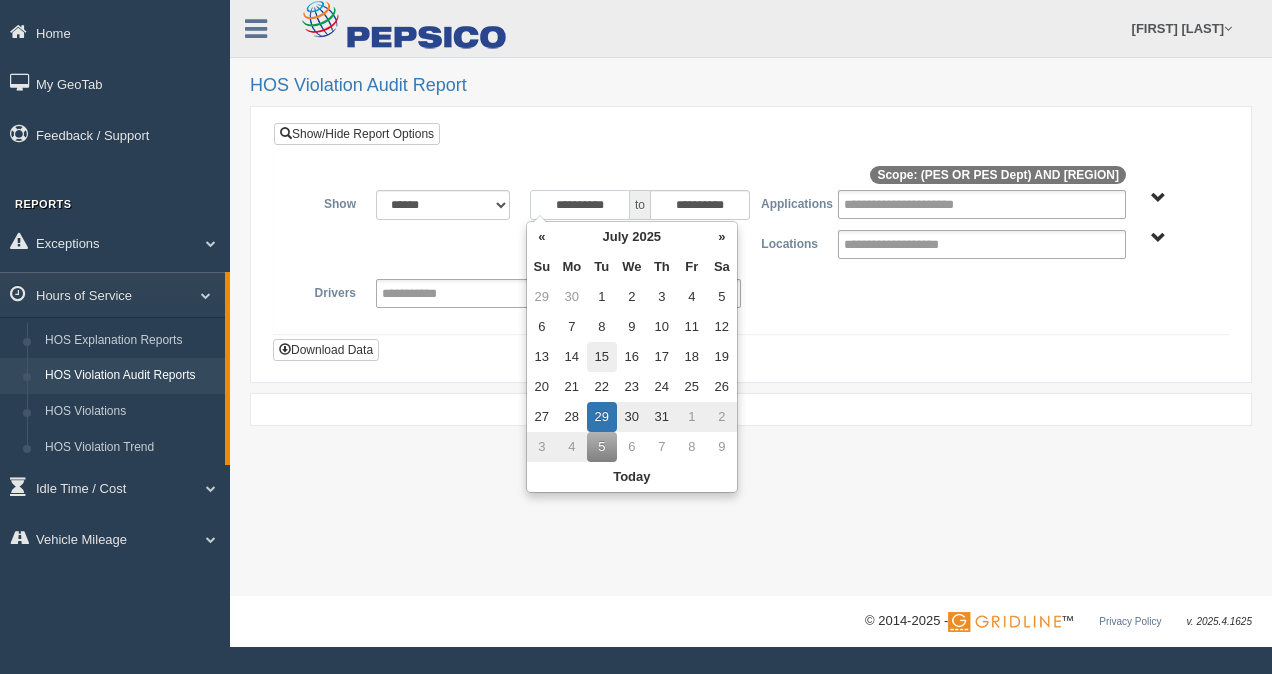 type on "**********" 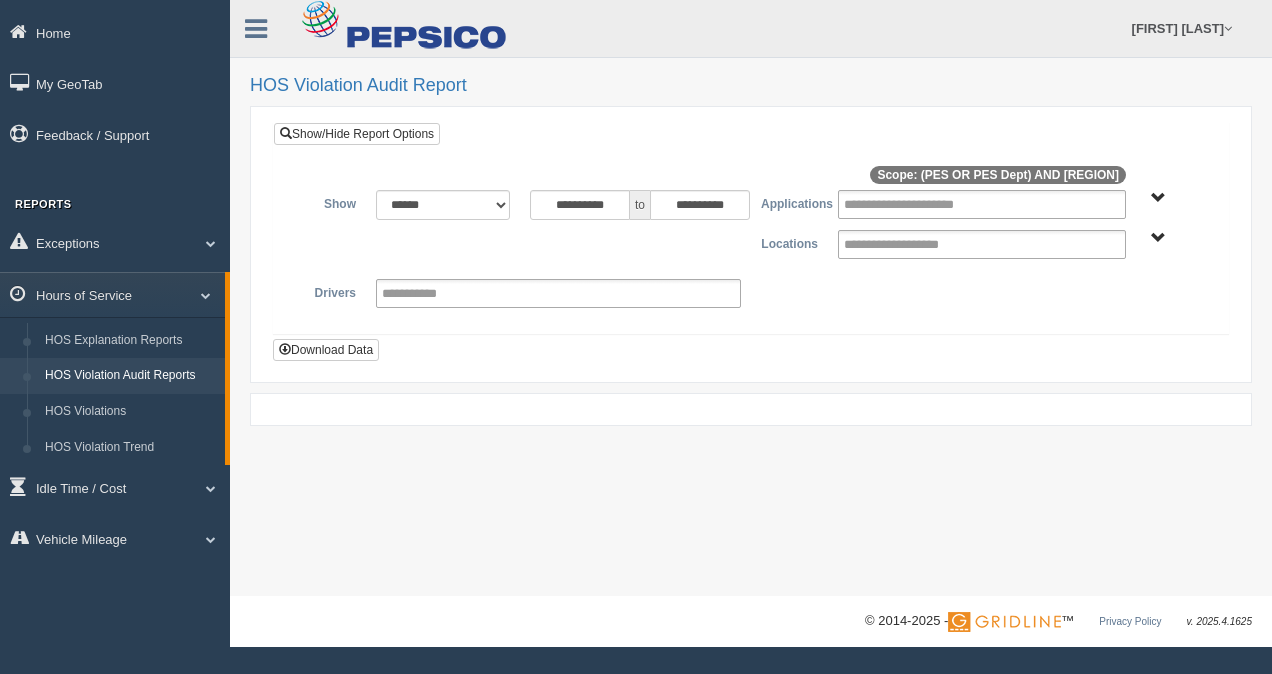 click on "**********" at bounding box center (751, 254) 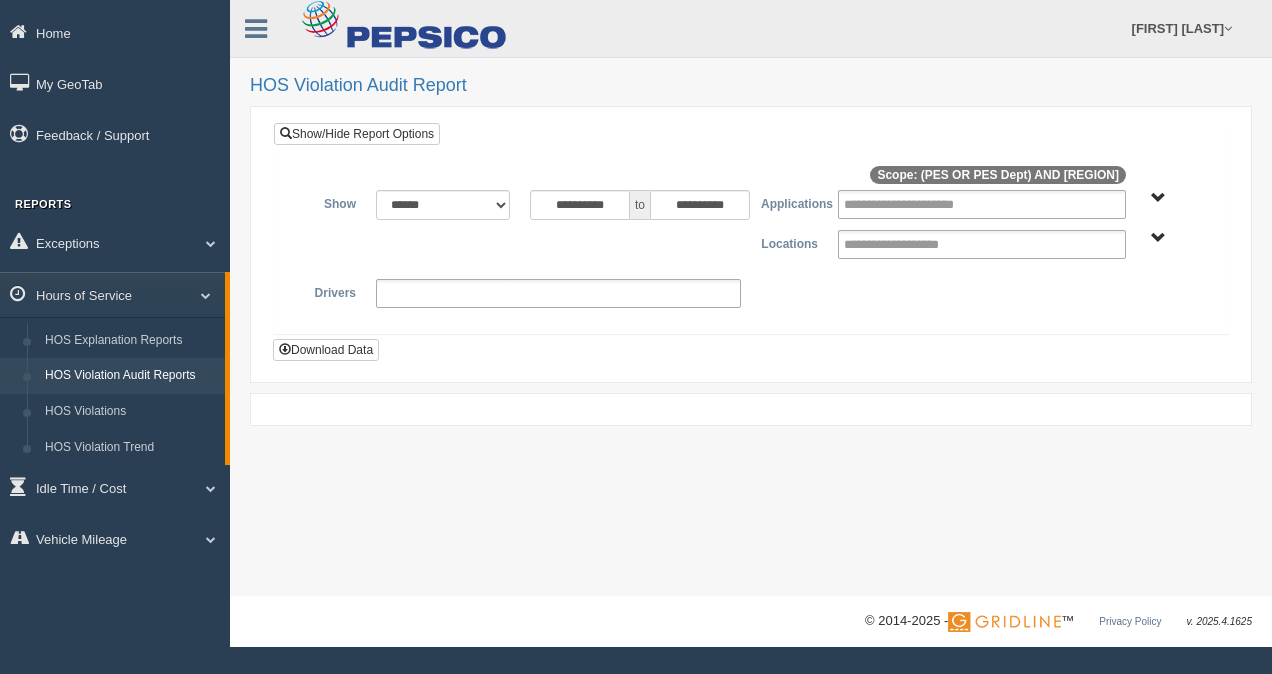 click at bounding box center [558, 293] 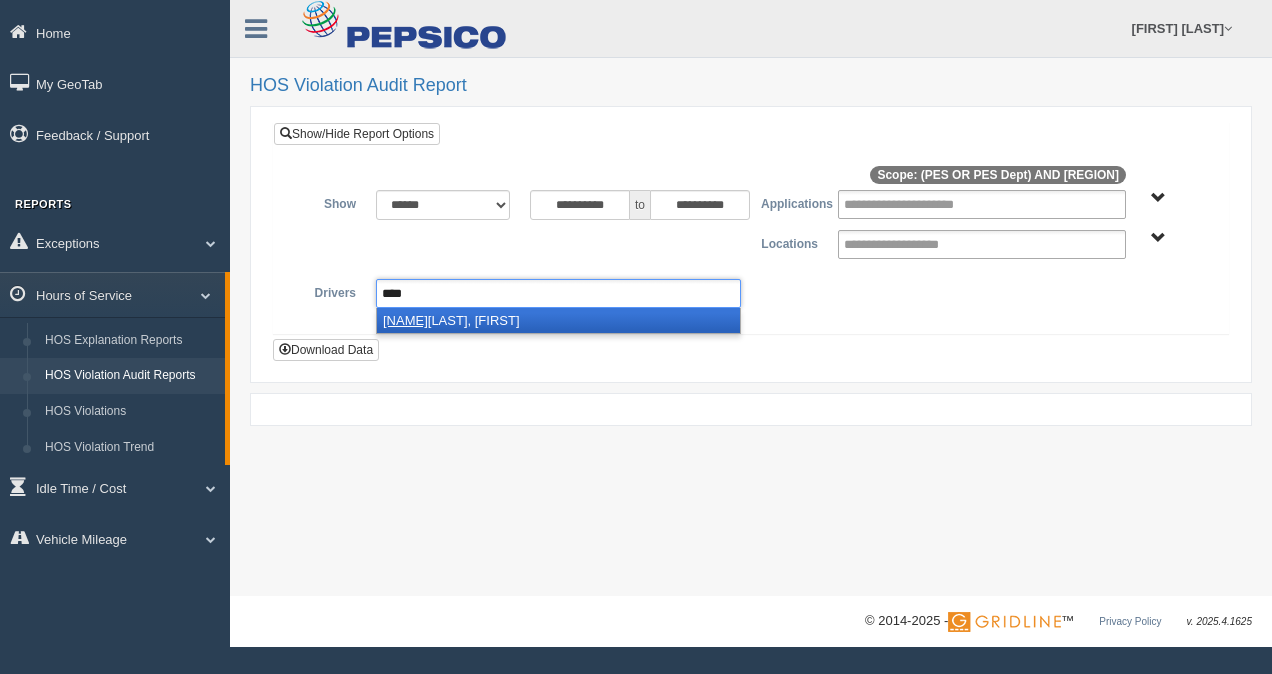 type on "****" 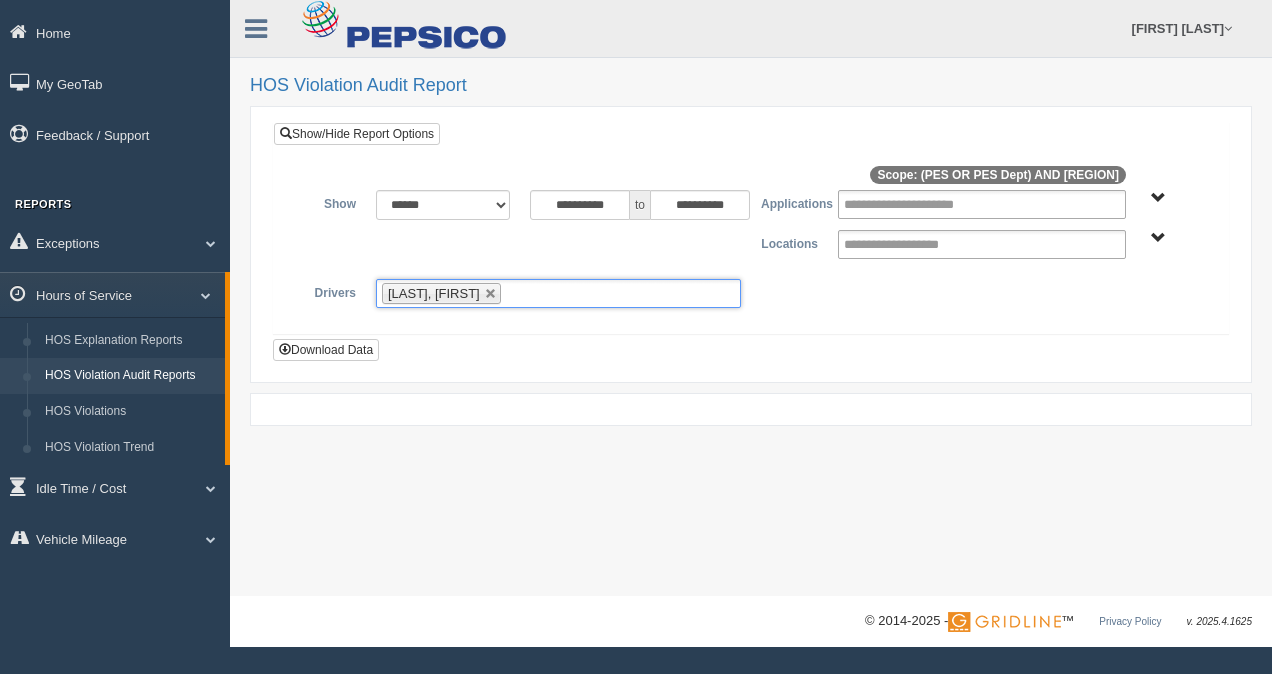 click on "Download Data" at bounding box center (326, 350) 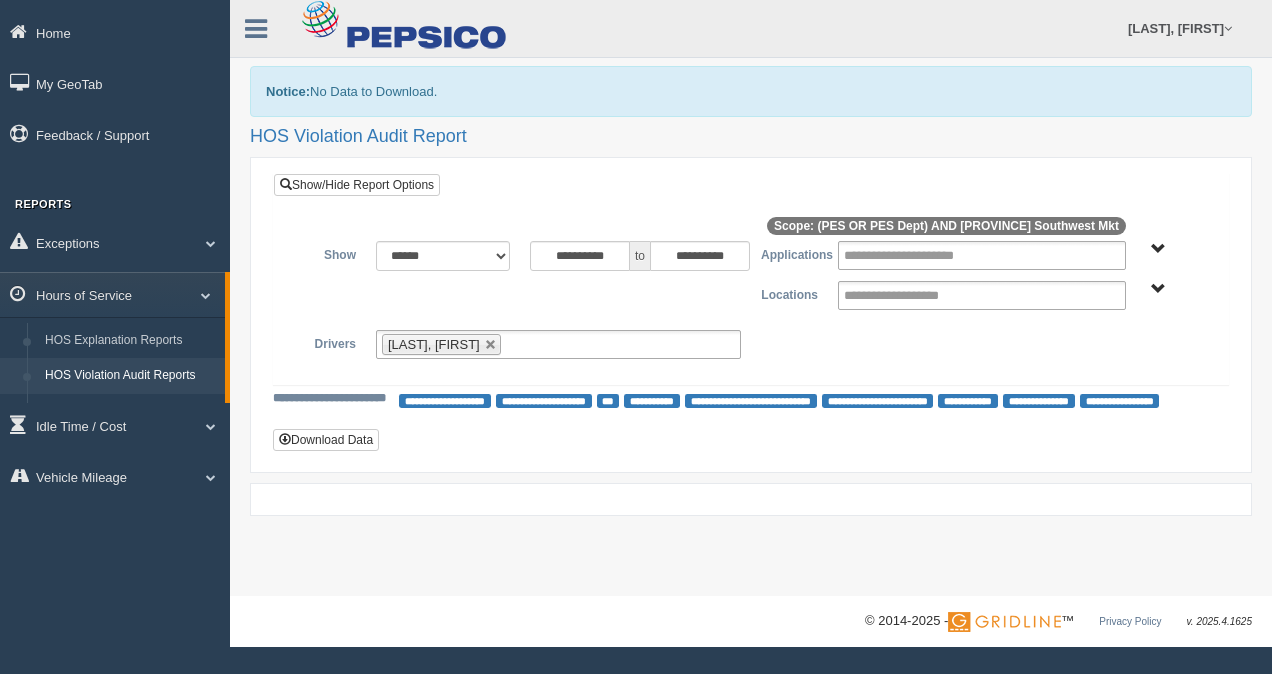 scroll, scrollTop: 0, scrollLeft: 0, axis: both 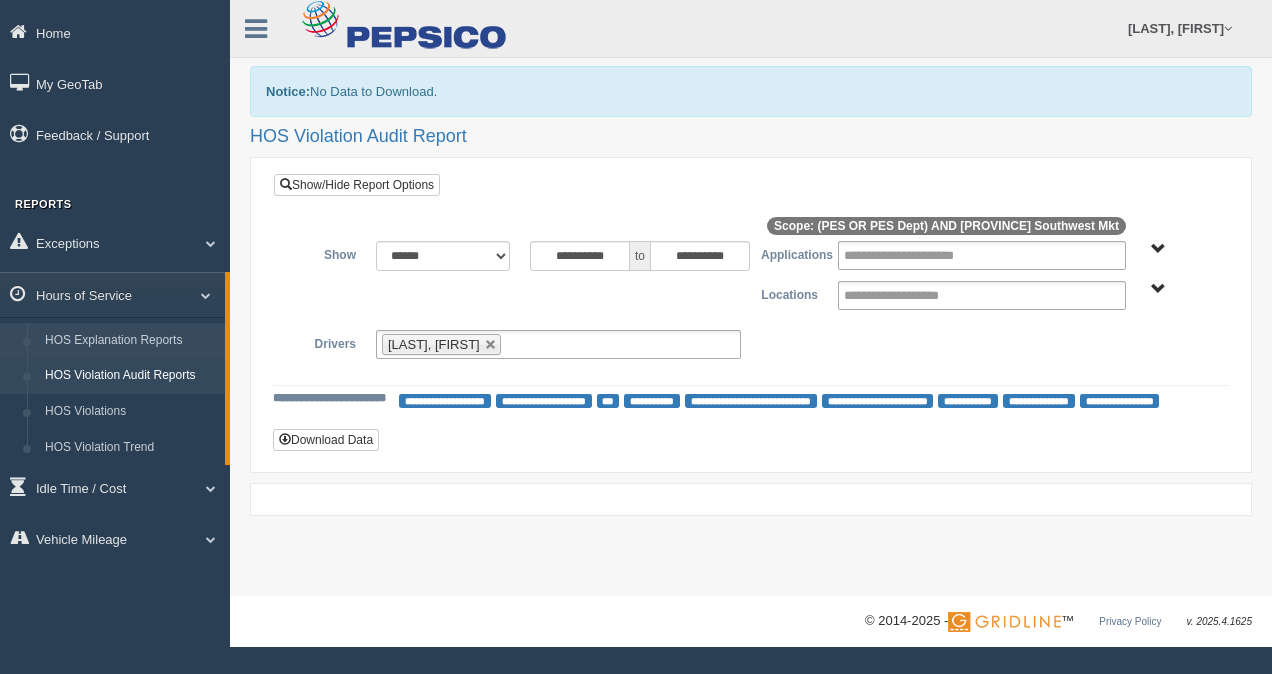 click on "HOS Explanation Reports" at bounding box center (130, 341) 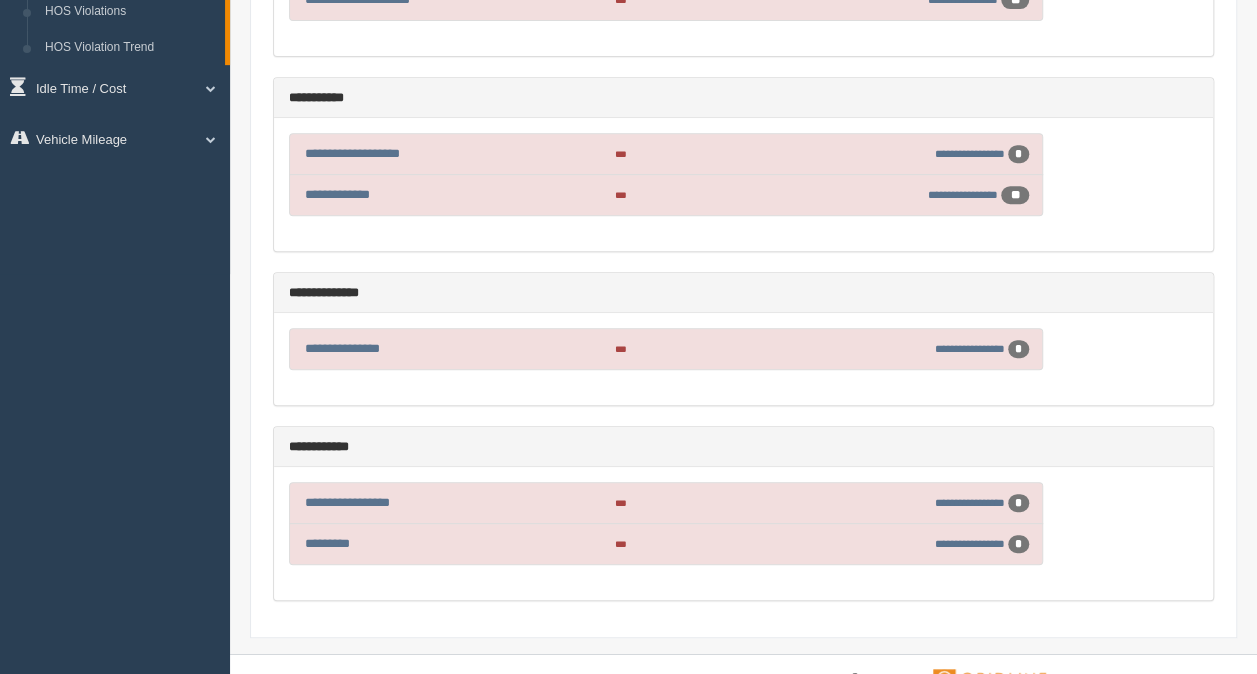 scroll, scrollTop: 438, scrollLeft: 0, axis: vertical 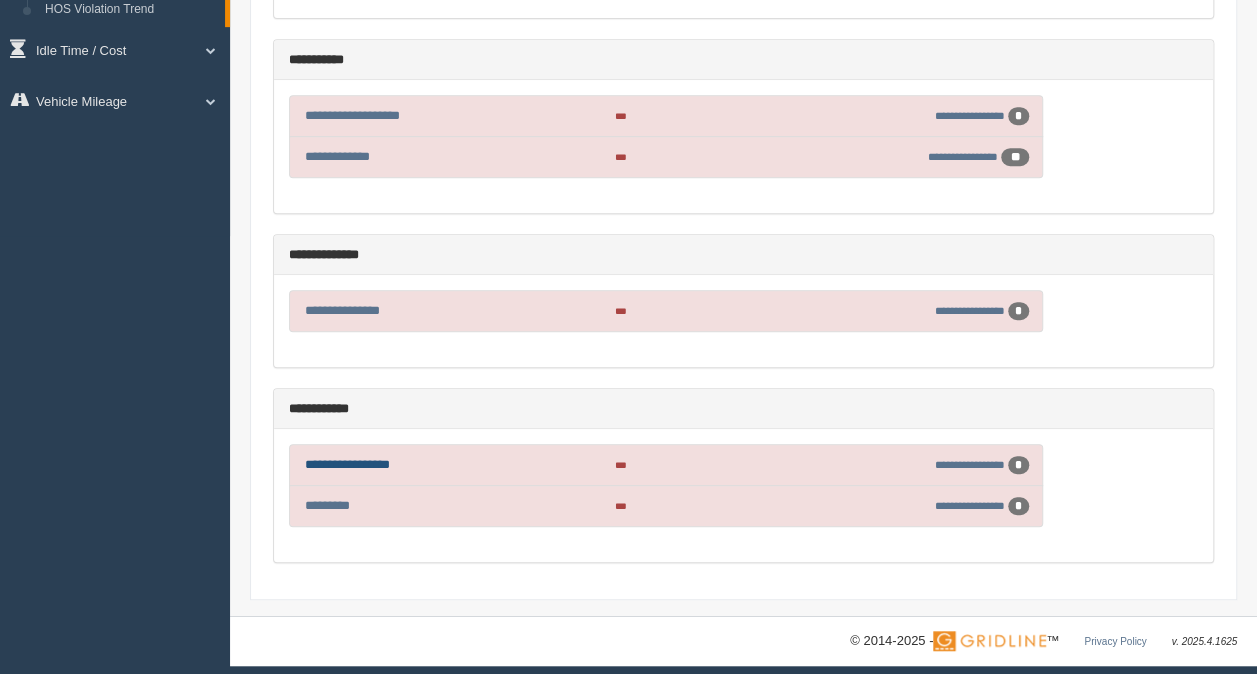 click on "**********" at bounding box center (347, 464) 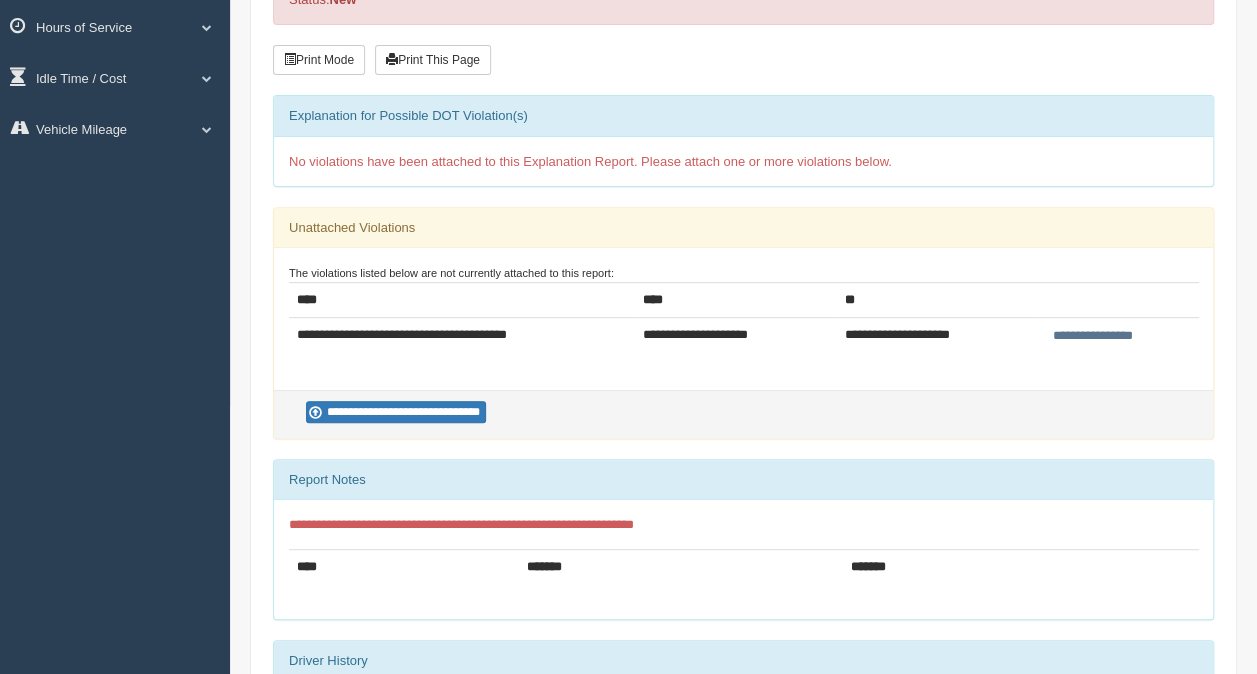 scroll, scrollTop: 300, scrollLeft: 0, axis: vertical 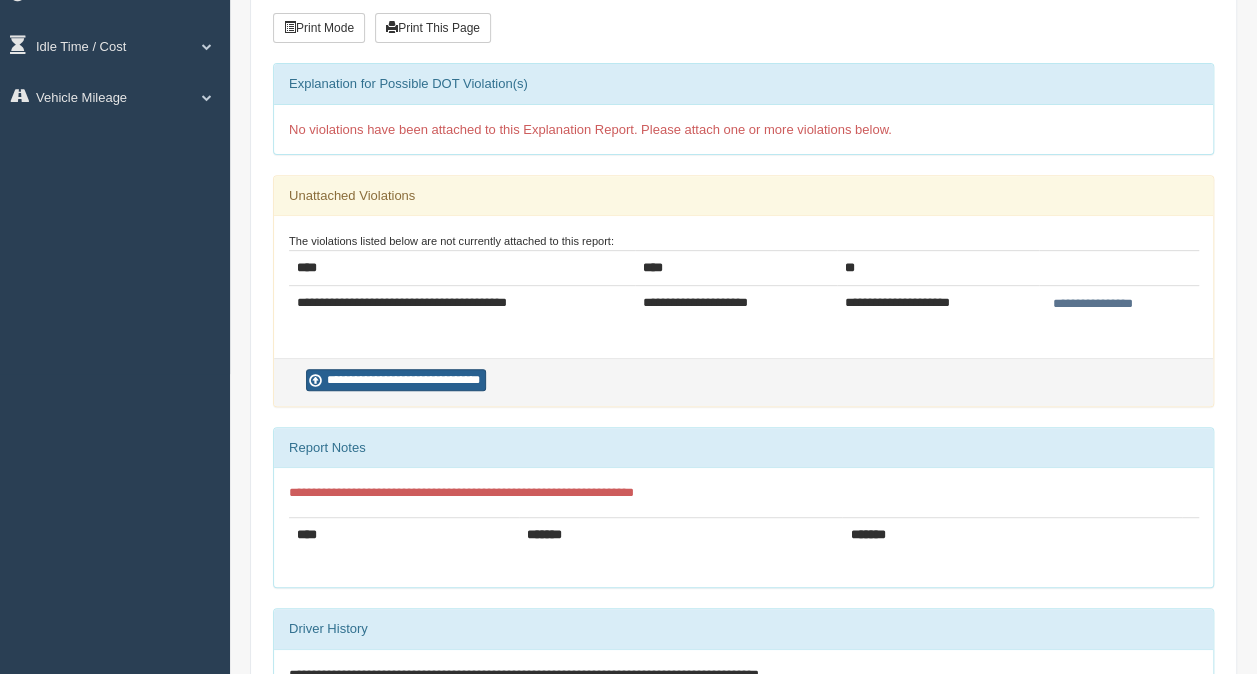 click on "**********" at bounding box center (396, 380) 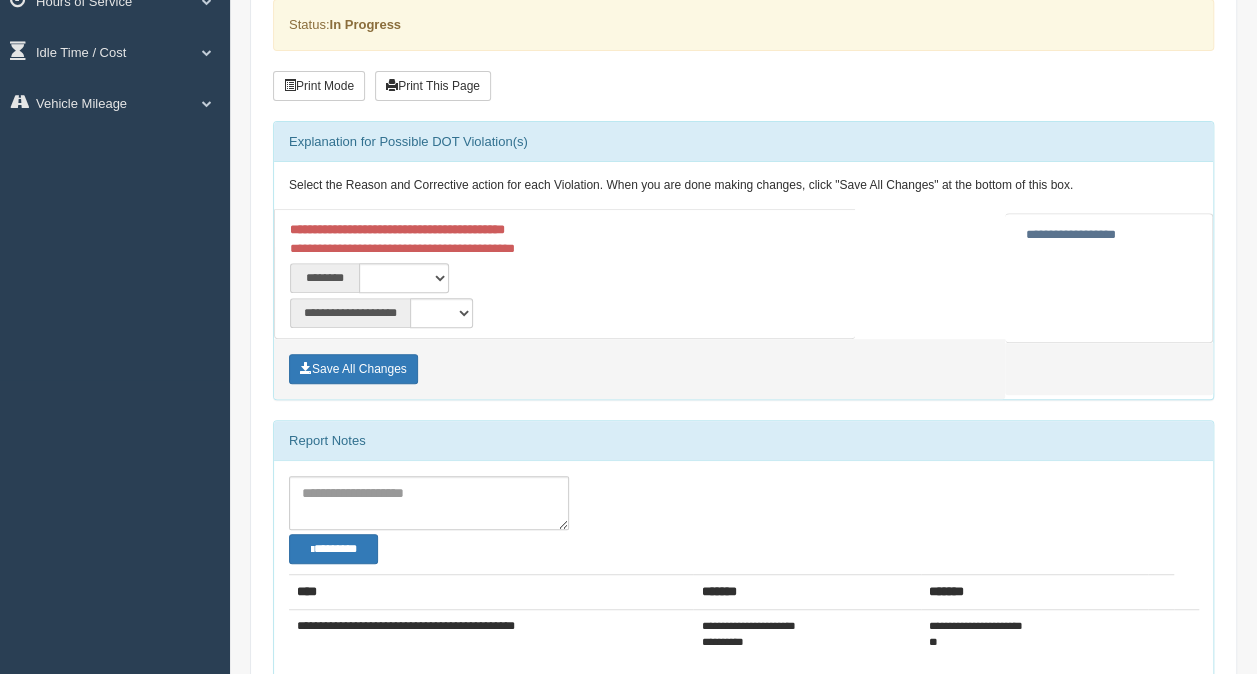 scroll, scrollTop: 300, scrollLeft: 0, axis: vertical 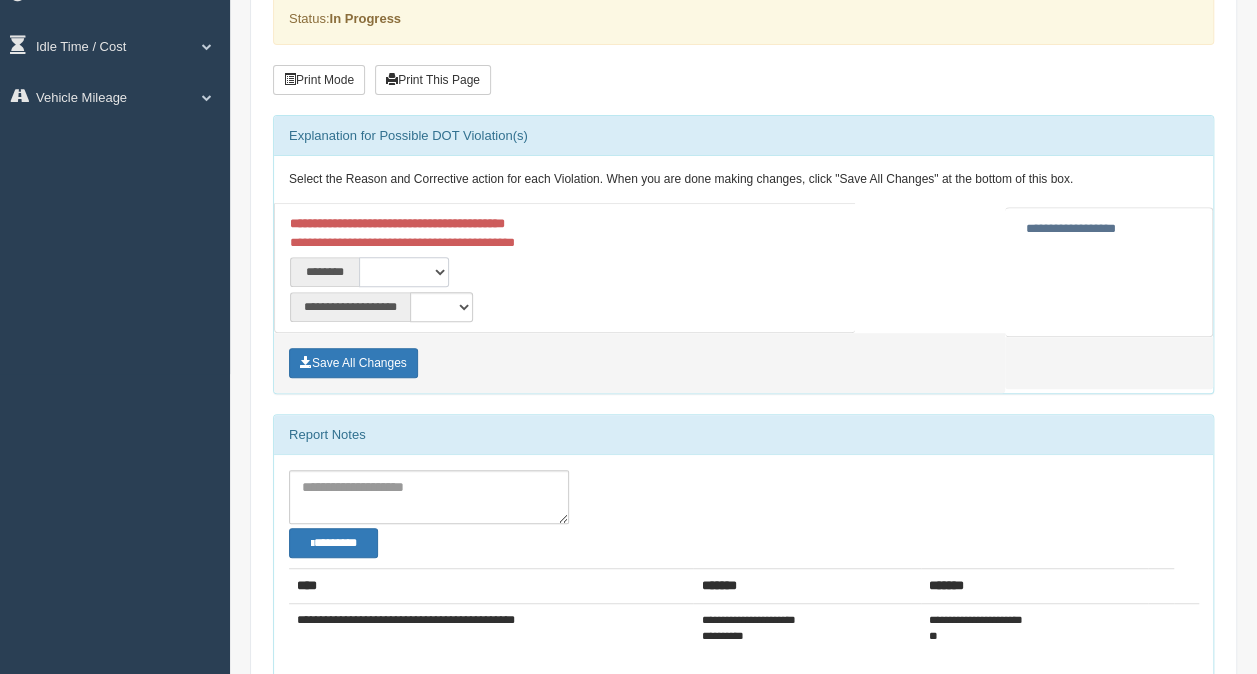 click on "**********" at bounding box center [404, 272] 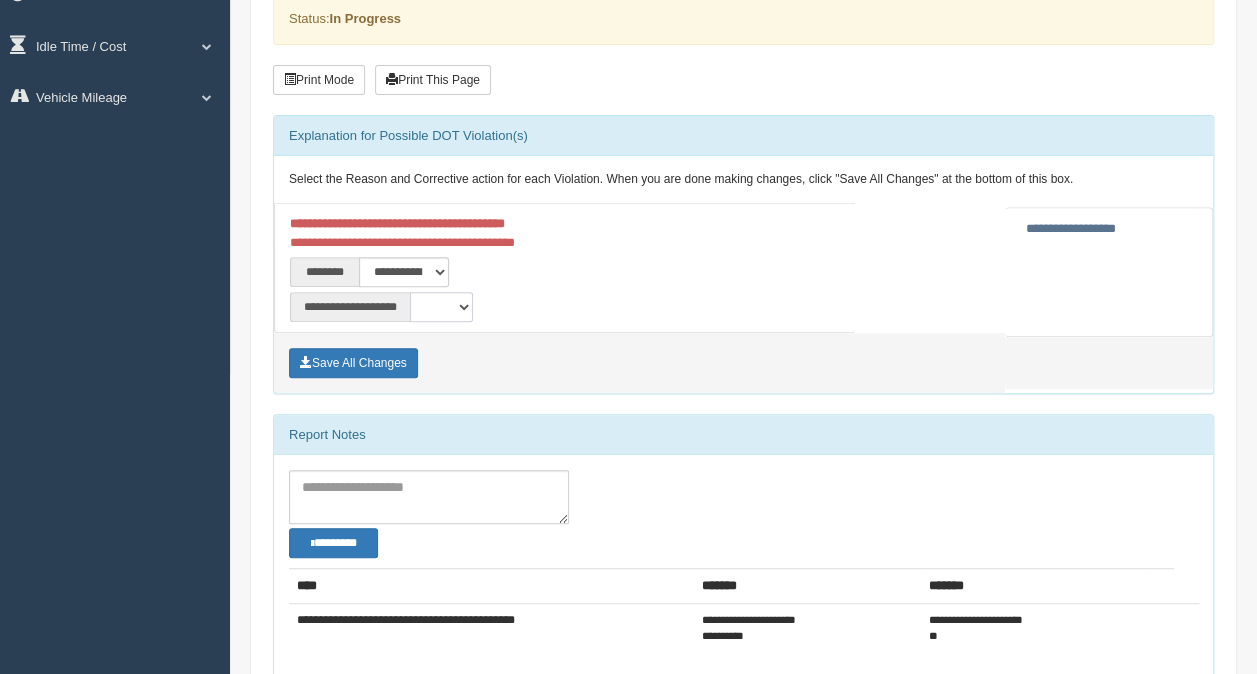 click on "**********" at bounding box center (441, 307) 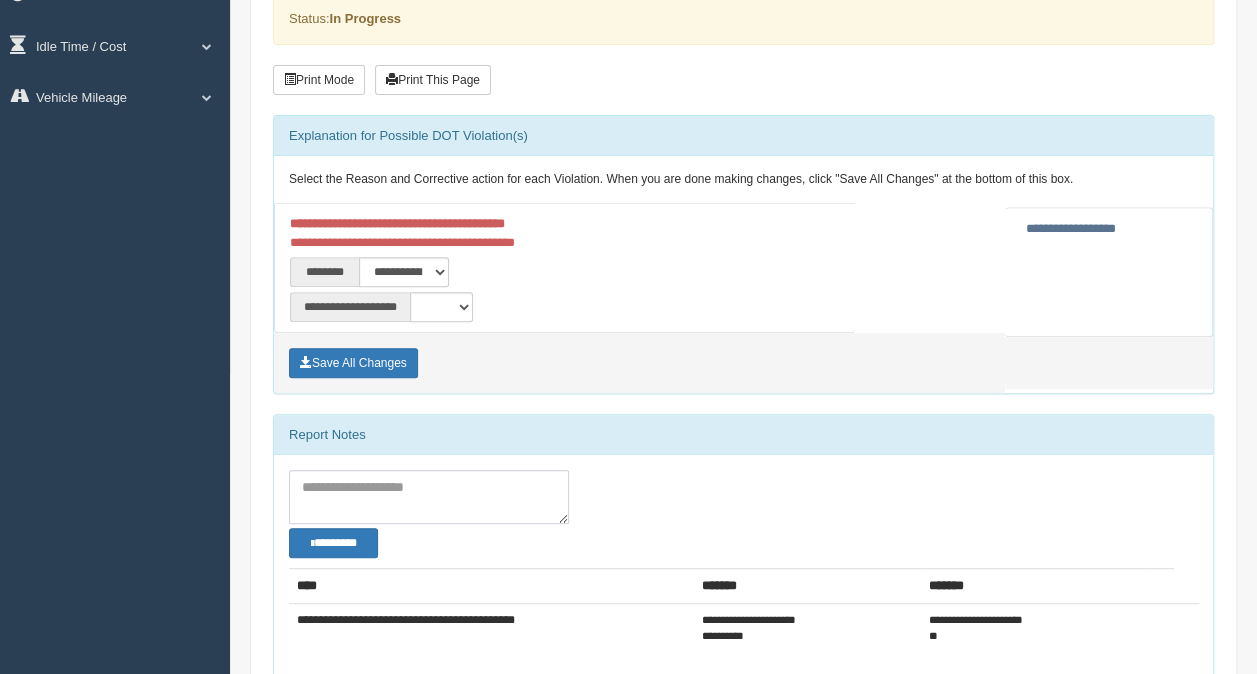 click at bounding box center (429, 497) 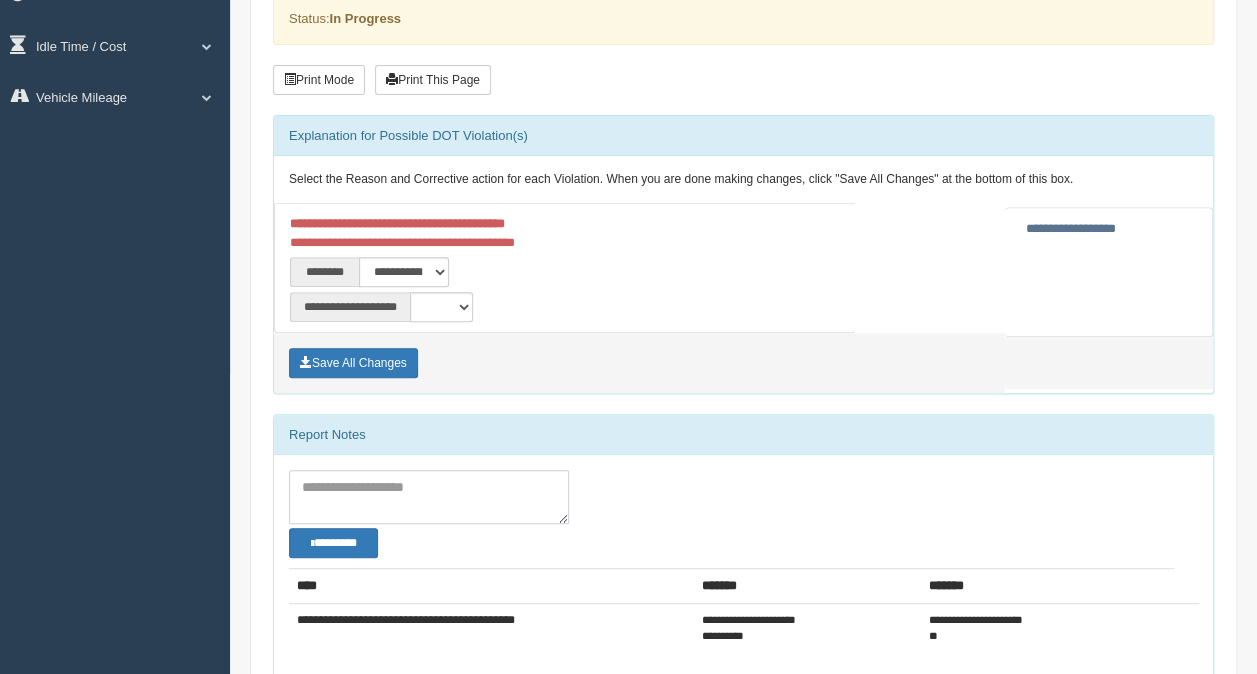 click at bounding box center (429, 497) 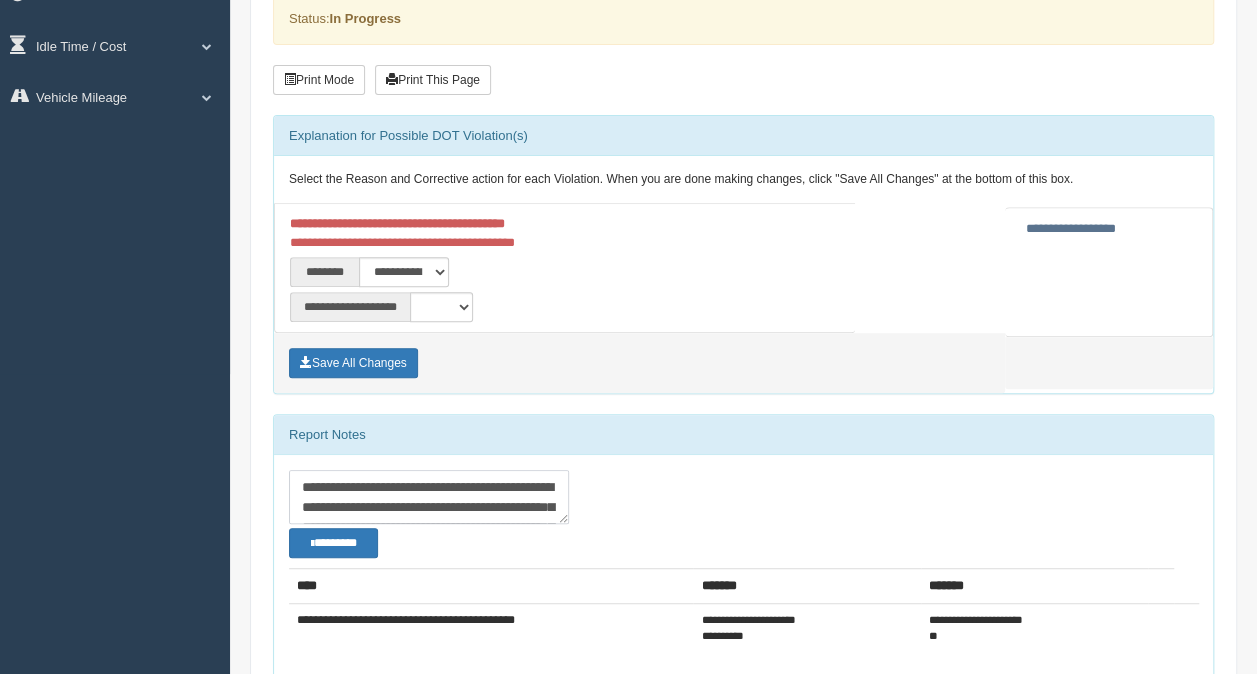 scroll, scrollTop: 272, scrollLeft: 0, axis: vertical 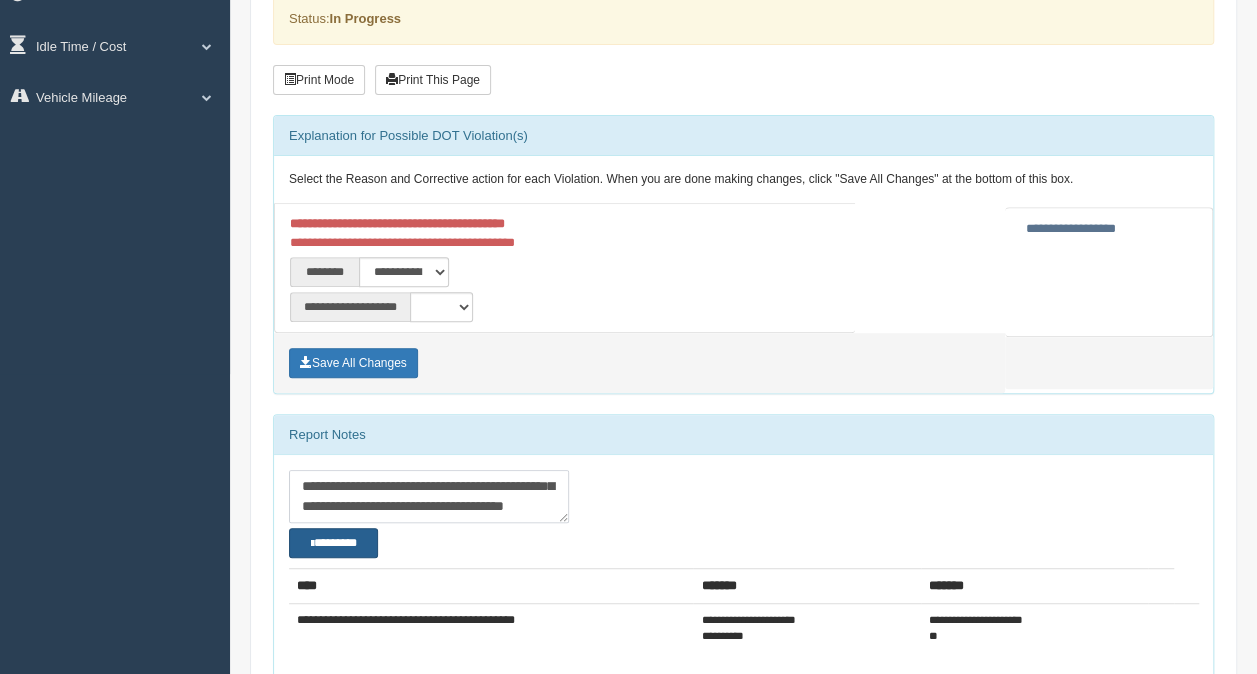 type on "**********" 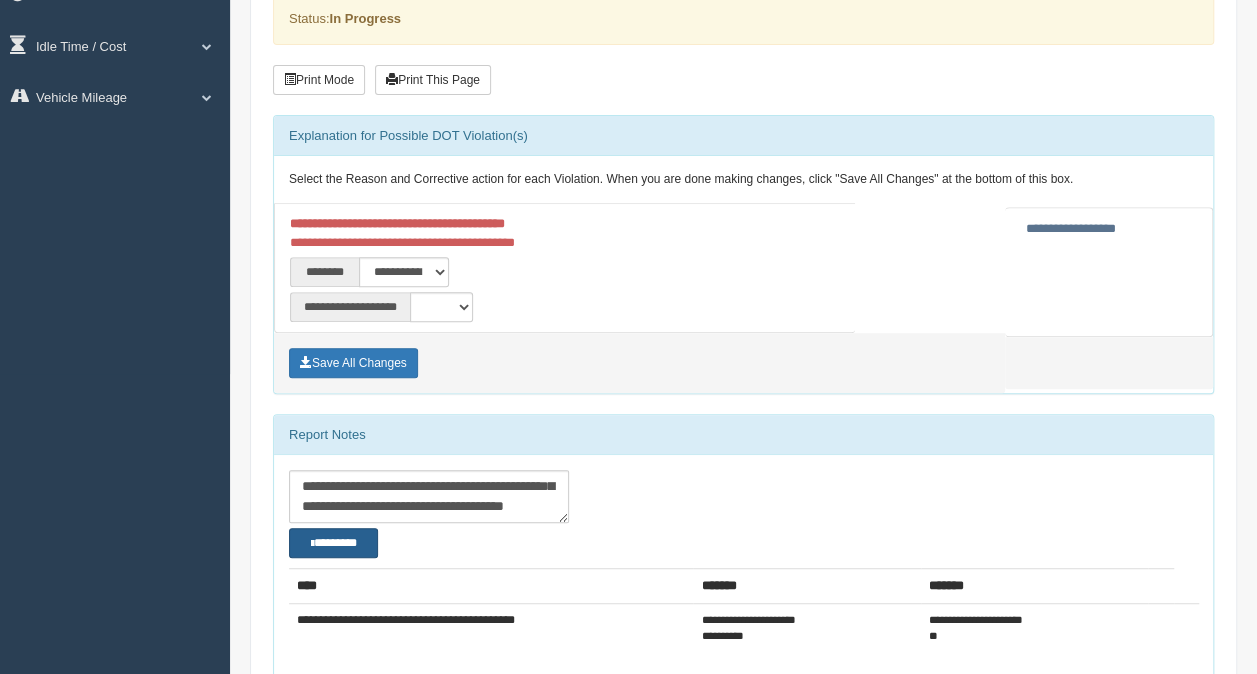 click on "********" at bounding box center (333, 542) 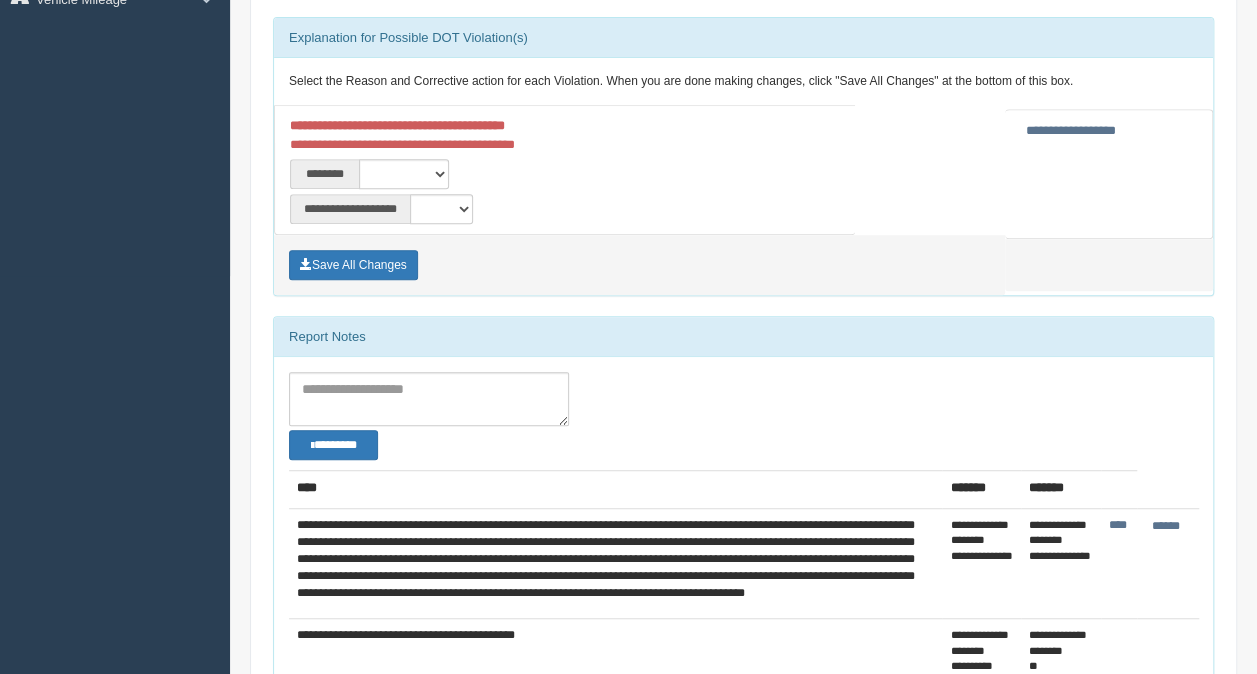 scroll, scrollTop: 400, scrollLeft: 0, axis: vertical 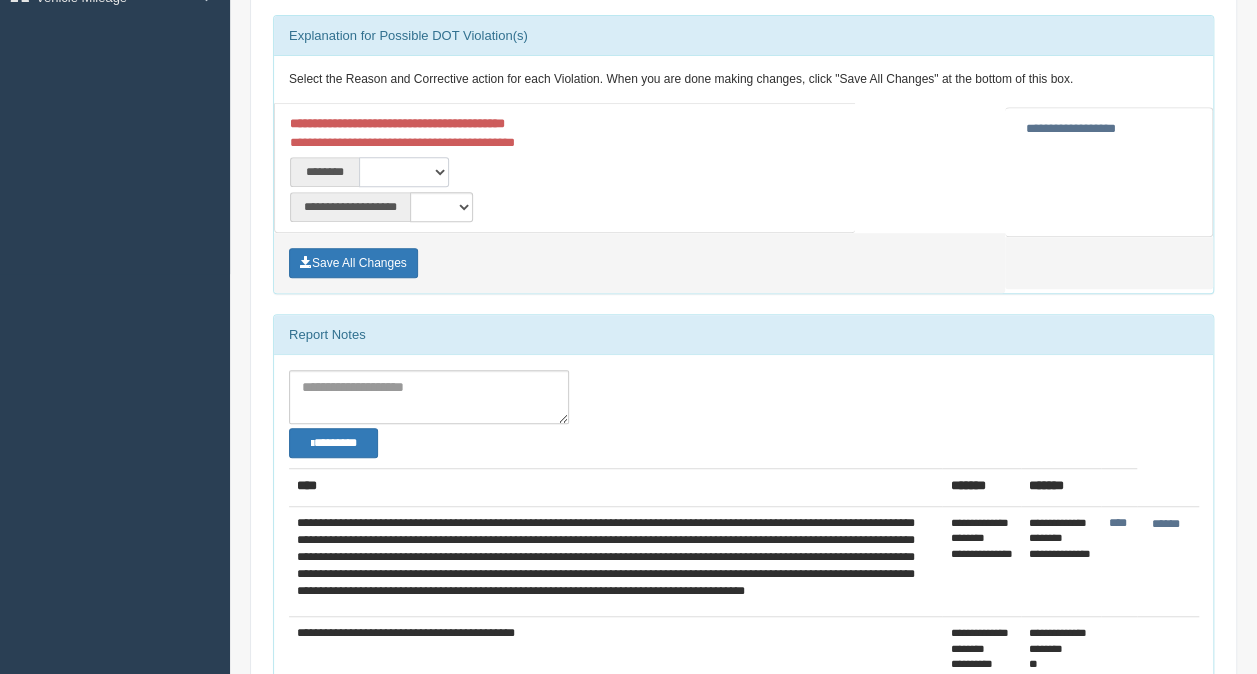 drag, startPoint x: 416, startPoint y: 170, endPoint x: 409, endPoint y: 187, distance: 18.384777 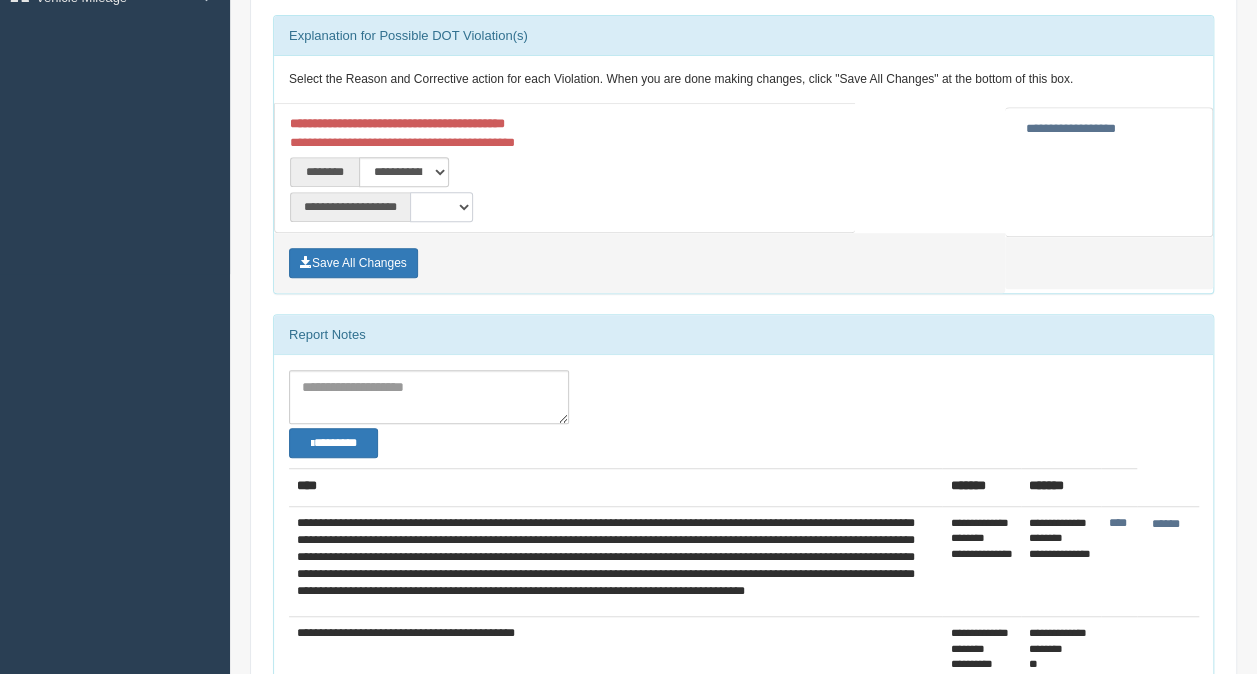 drag, startPoint x: 438, startPoint y: 201, endPoint x: 439, endPoint y: 220, distance: 19.026299 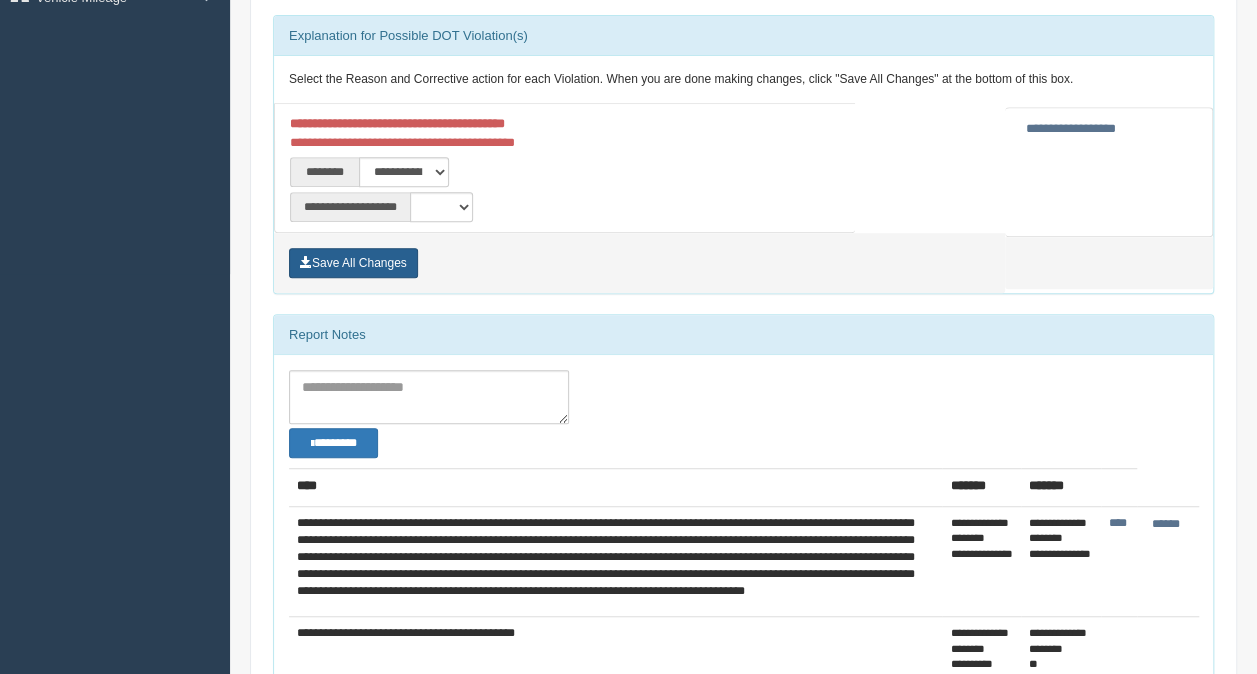 click on "Save All Changes" at bounding box center [353, 263] 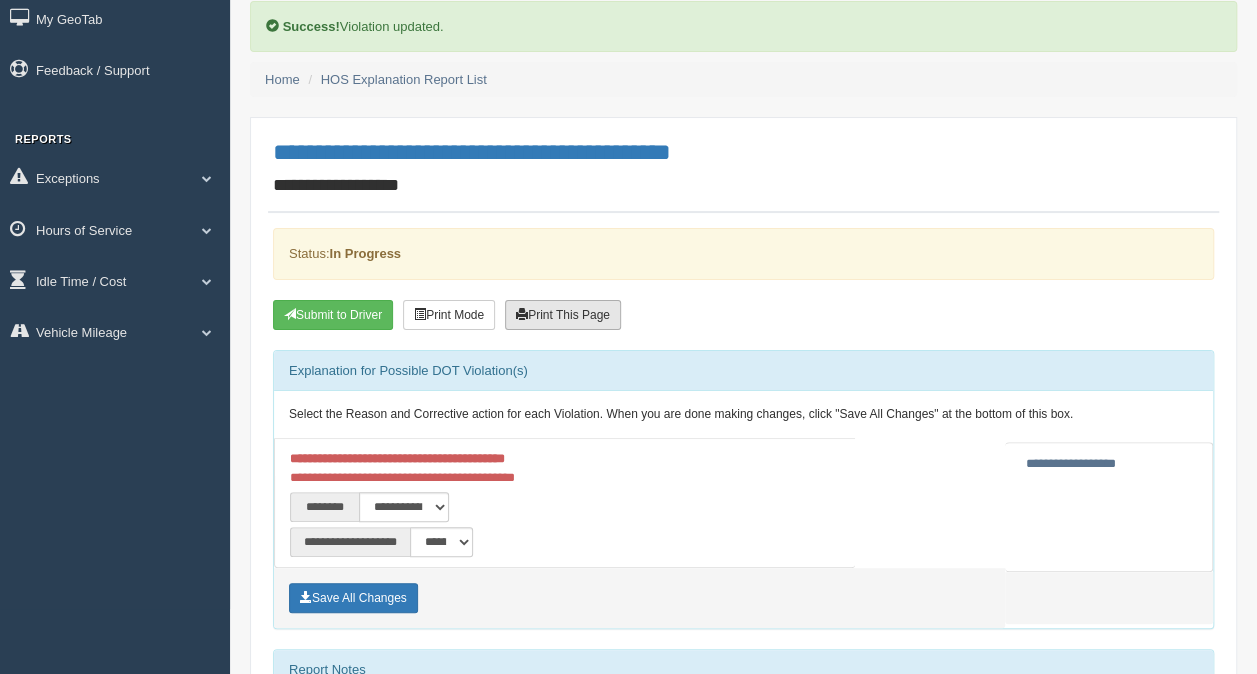 scroll, scrollTop: 0, scrollLeft: 0, axis: both 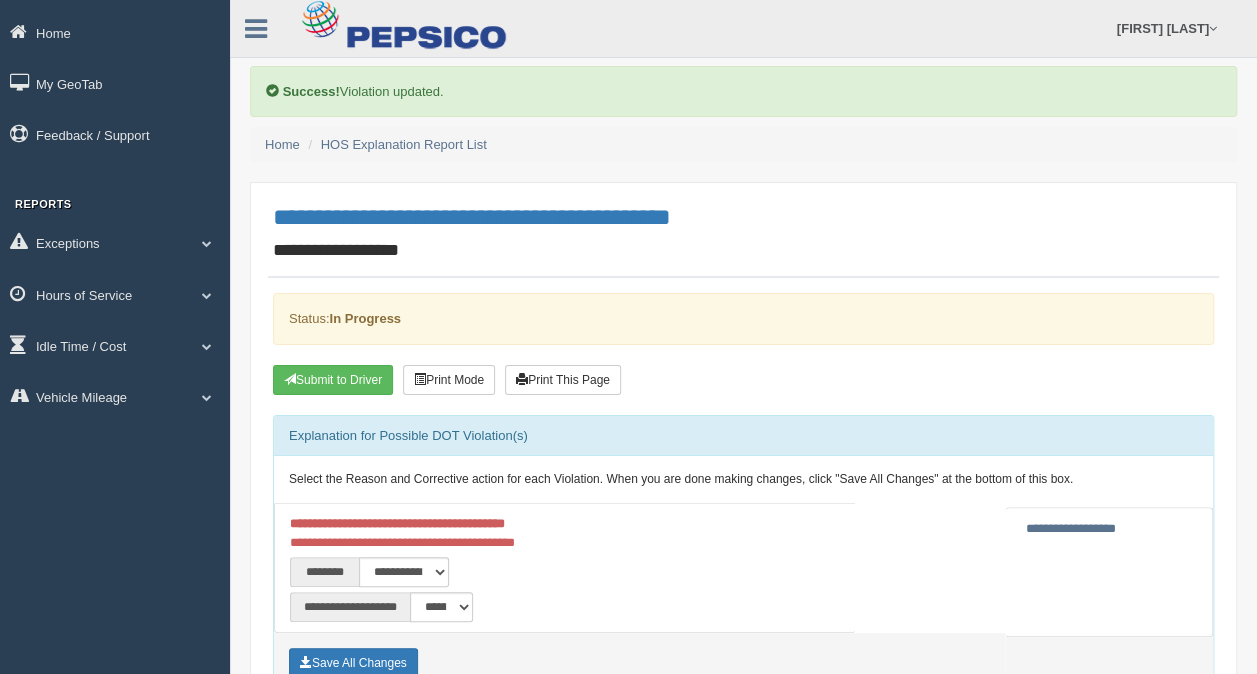 click on "Submit to Driver  					   Print Mode  				   Print This Page" at bounding box center (578, 382) 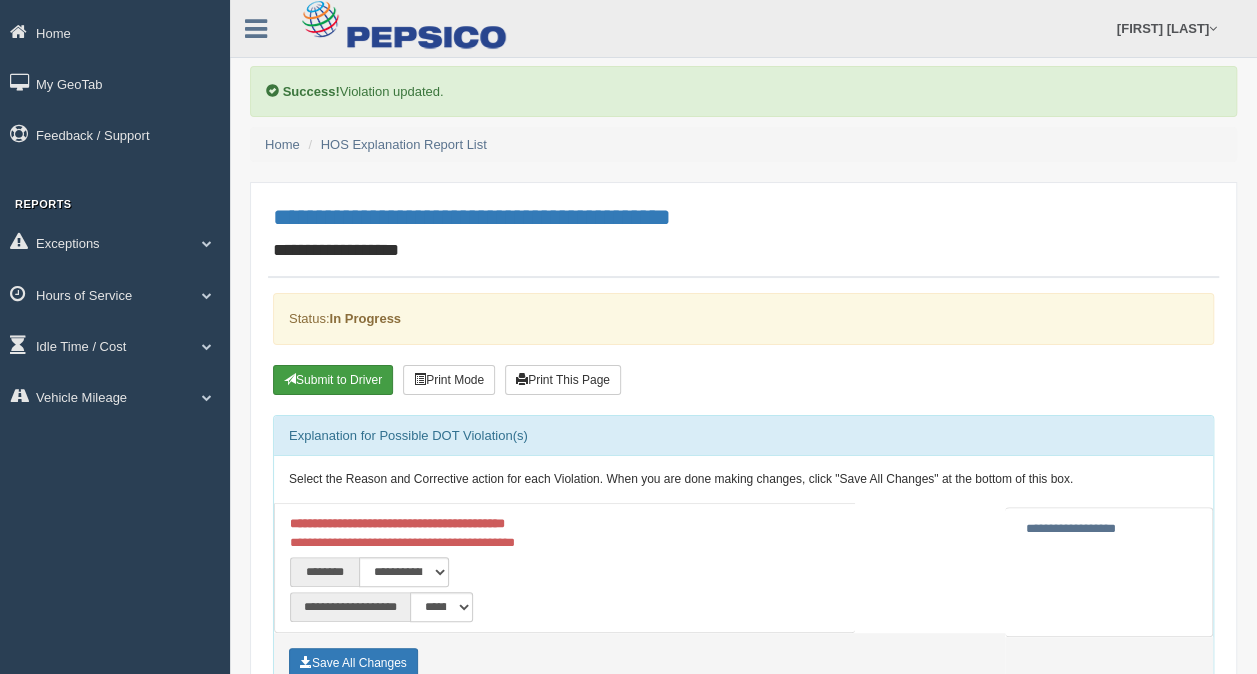 click on "Submit to Driver" at bounding box center [333, 380] 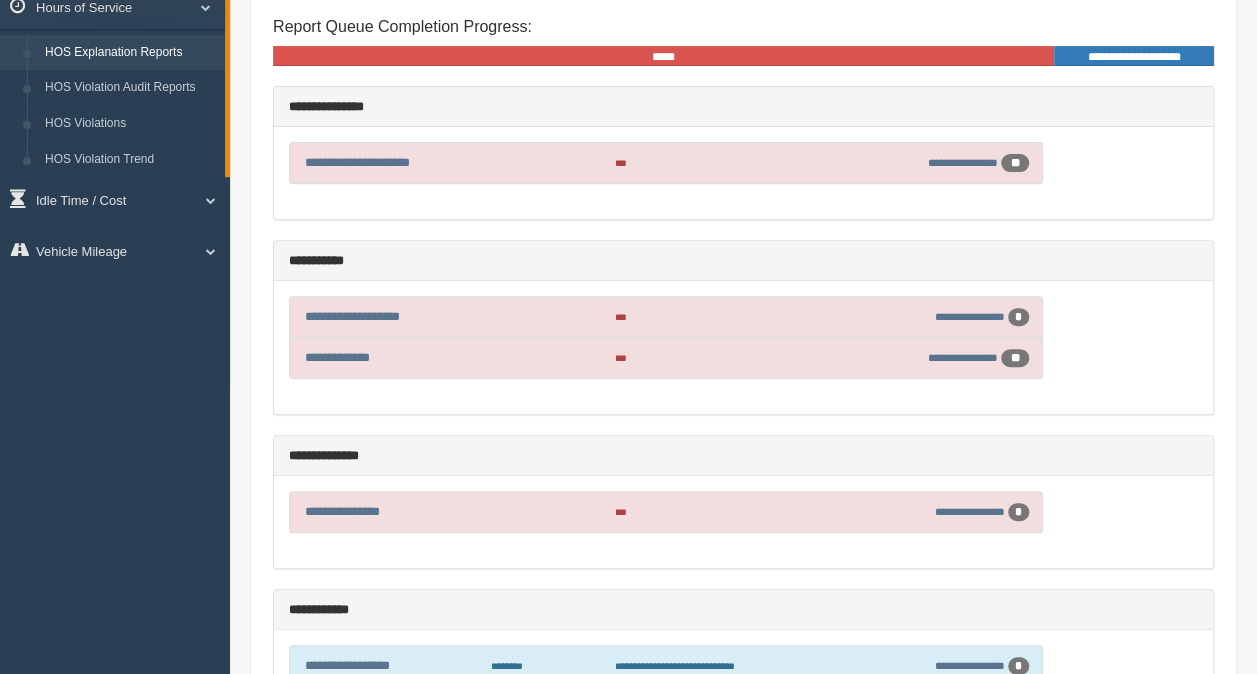scroll, scrollTop: 488, scrollLeft: 0, axis: vertical 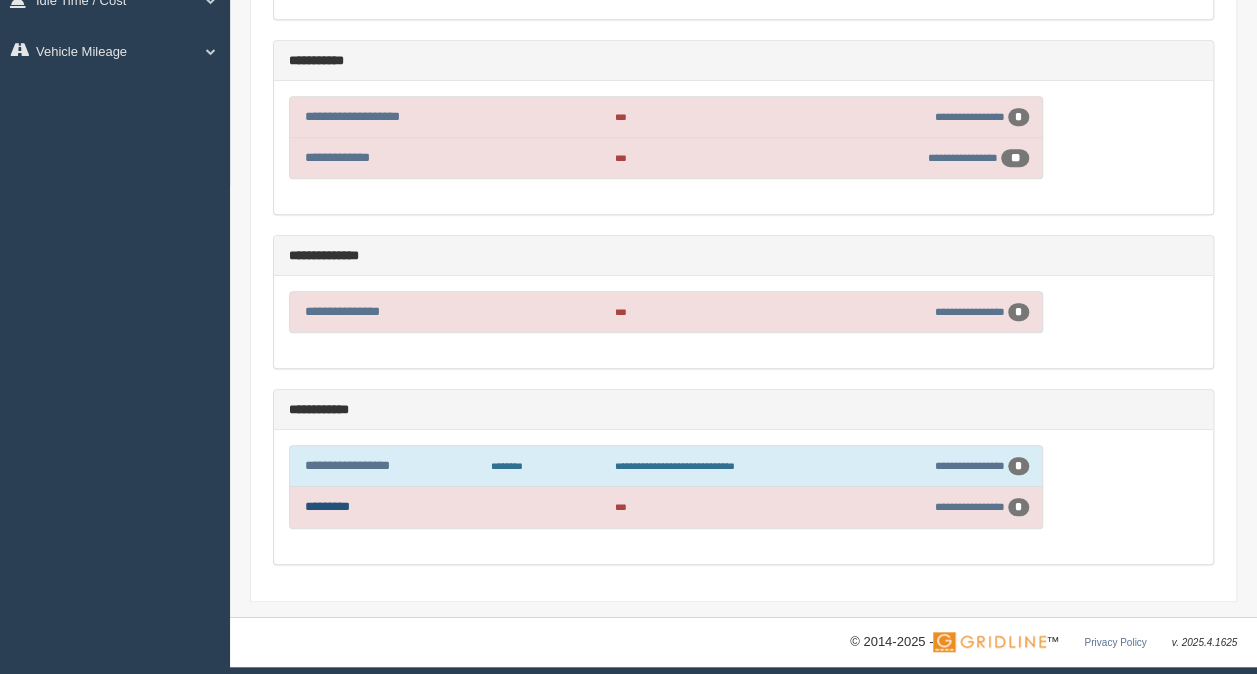 click on "*********" at bounding box center [327, 506] 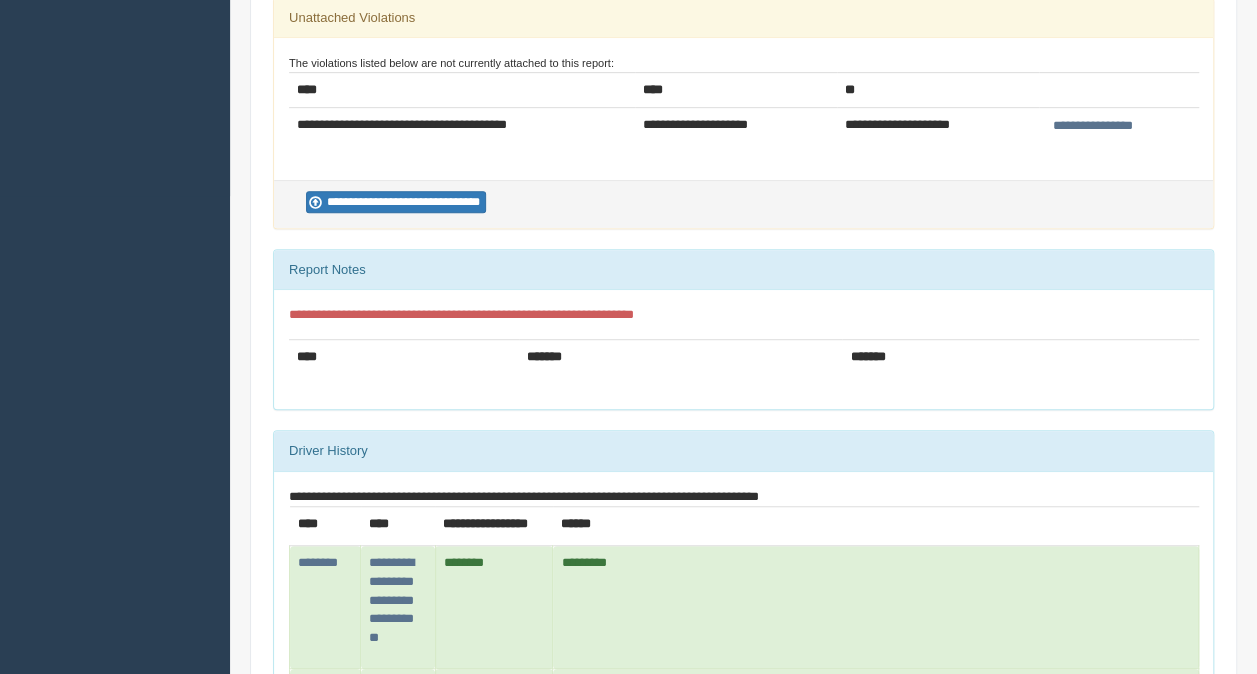 scroll, scrollTop: 500, scrollLeft: 0, axis: vertical 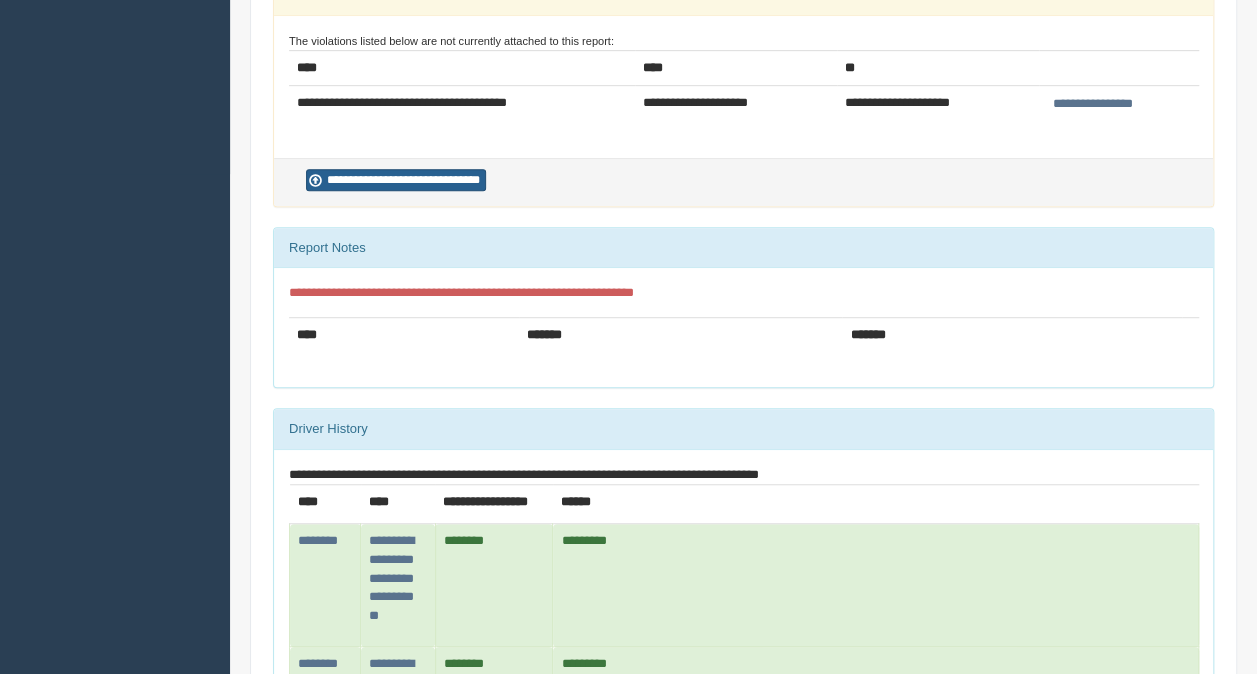 click on "**********" at bounding box center (396, 180) 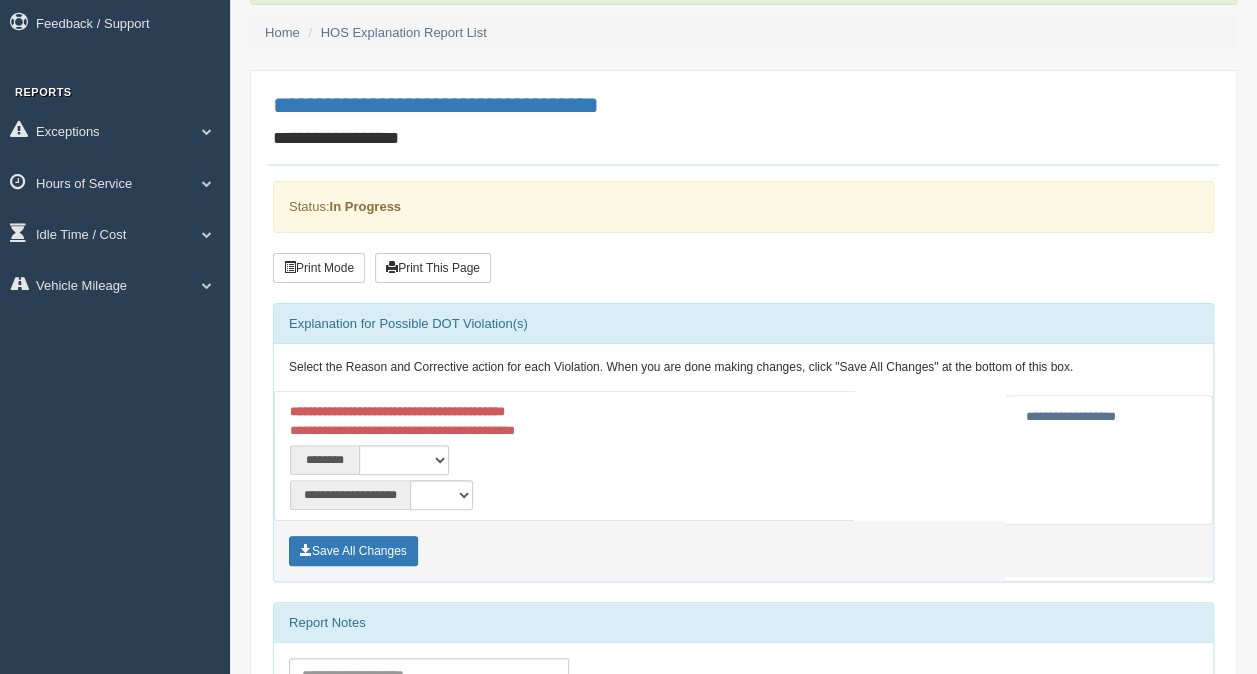 scroll, scrollTop: 300, scrollLeft: 0, axis: vertical 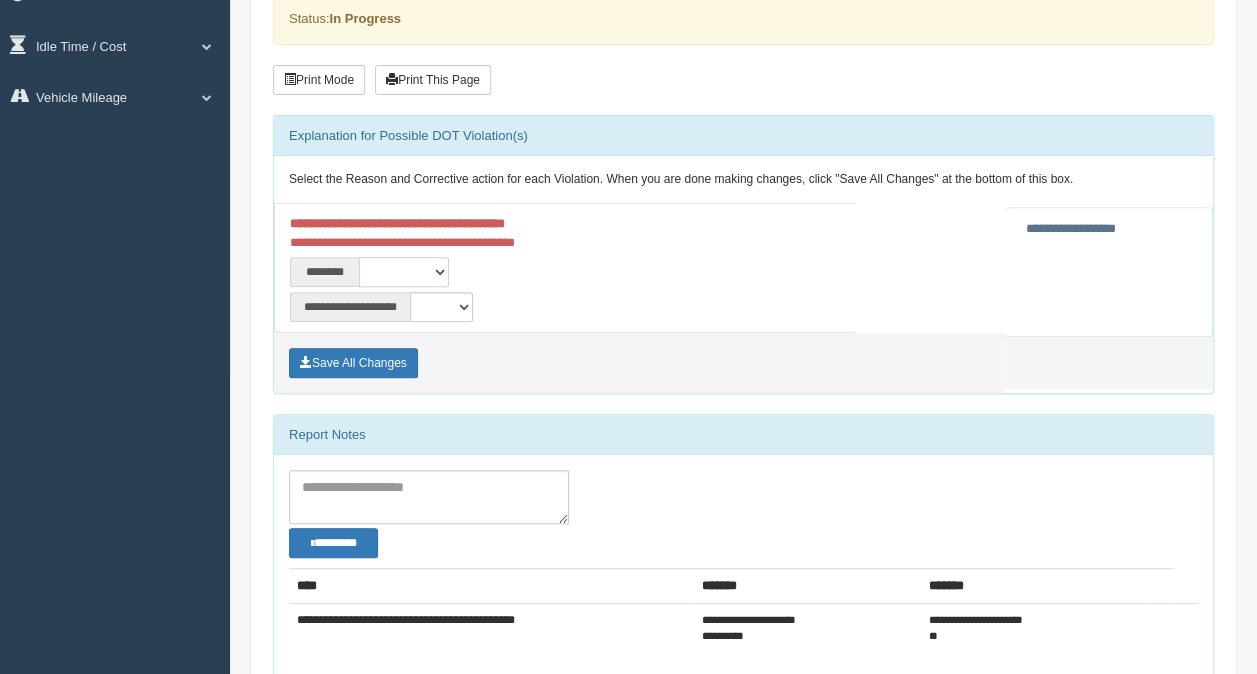 click on "**********" at bounding box center (404, 272) 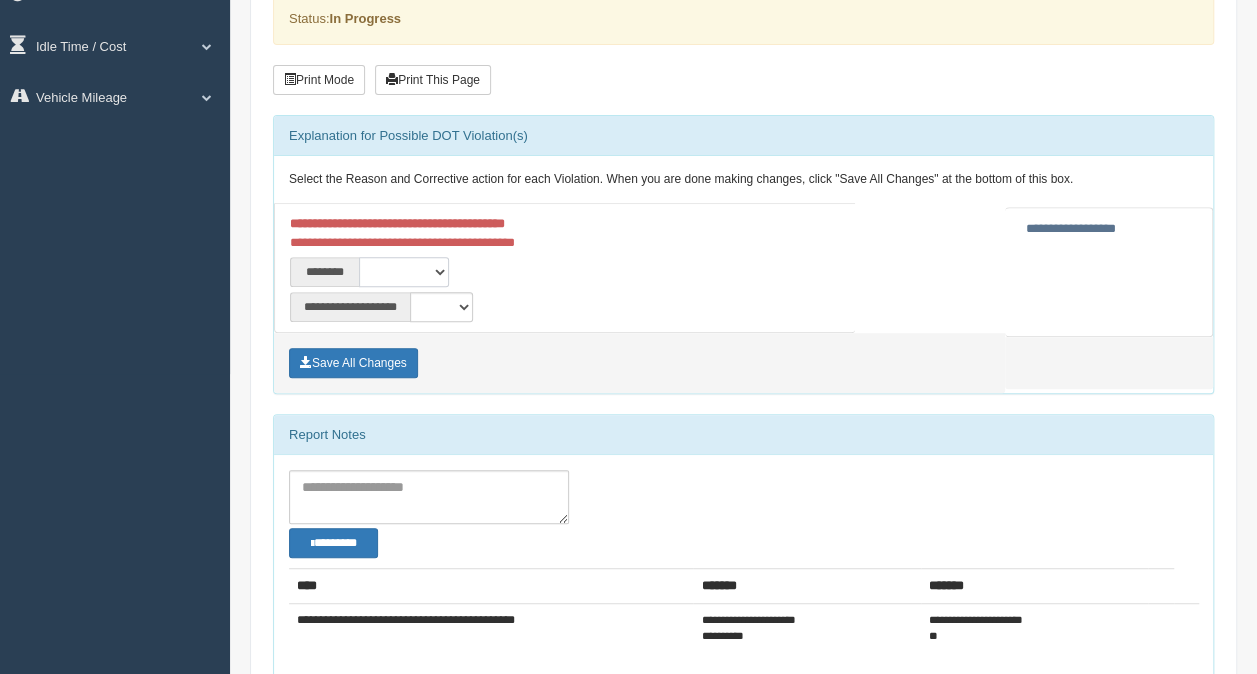 select on "****" 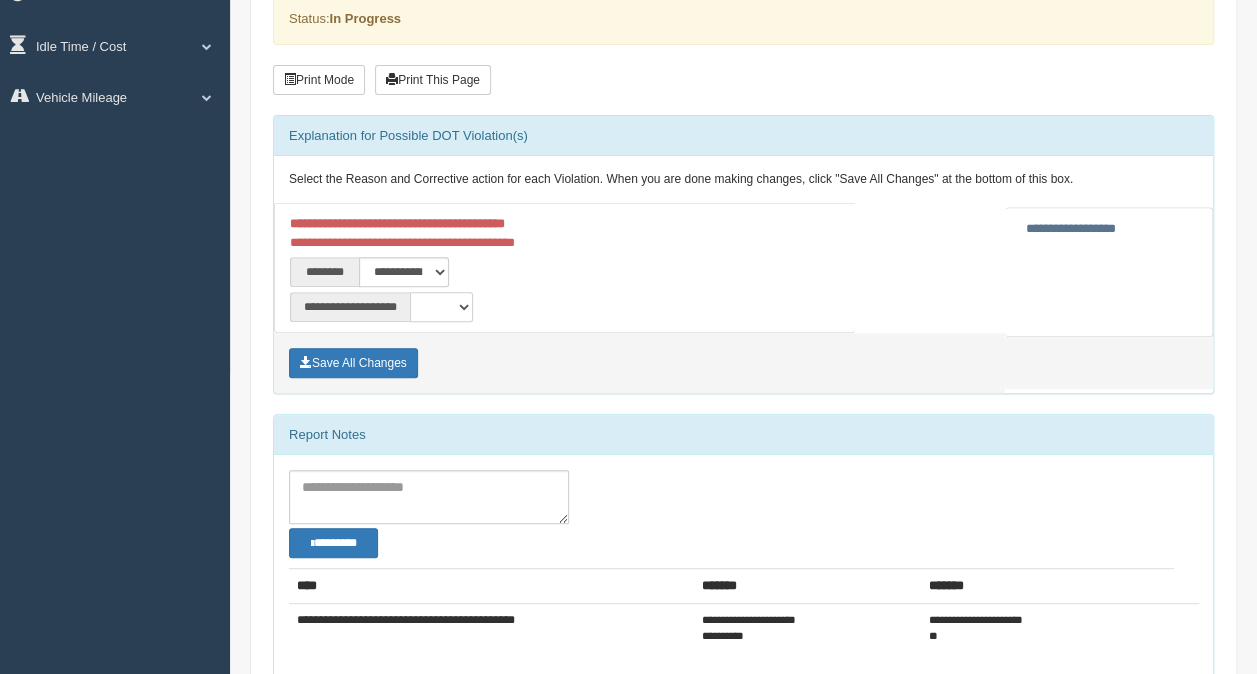 click on "**********" at bounding box center (441, 307) 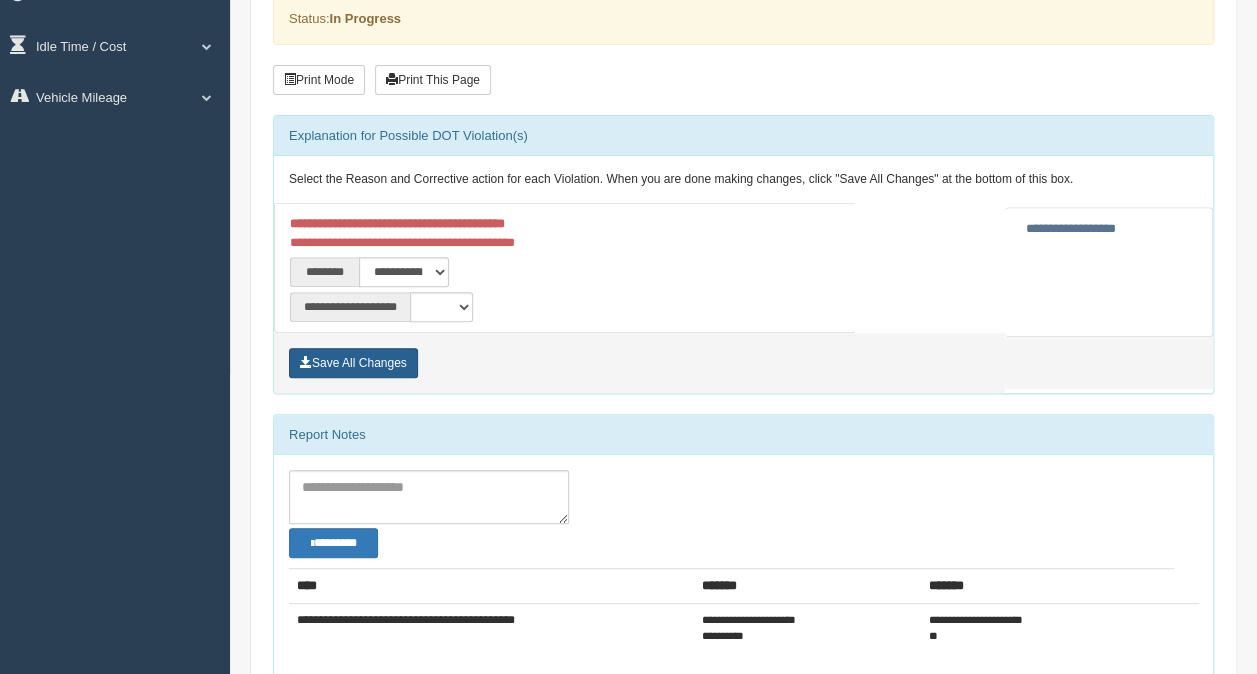 click on "Save All Changes" at bounding box center (353, 363) 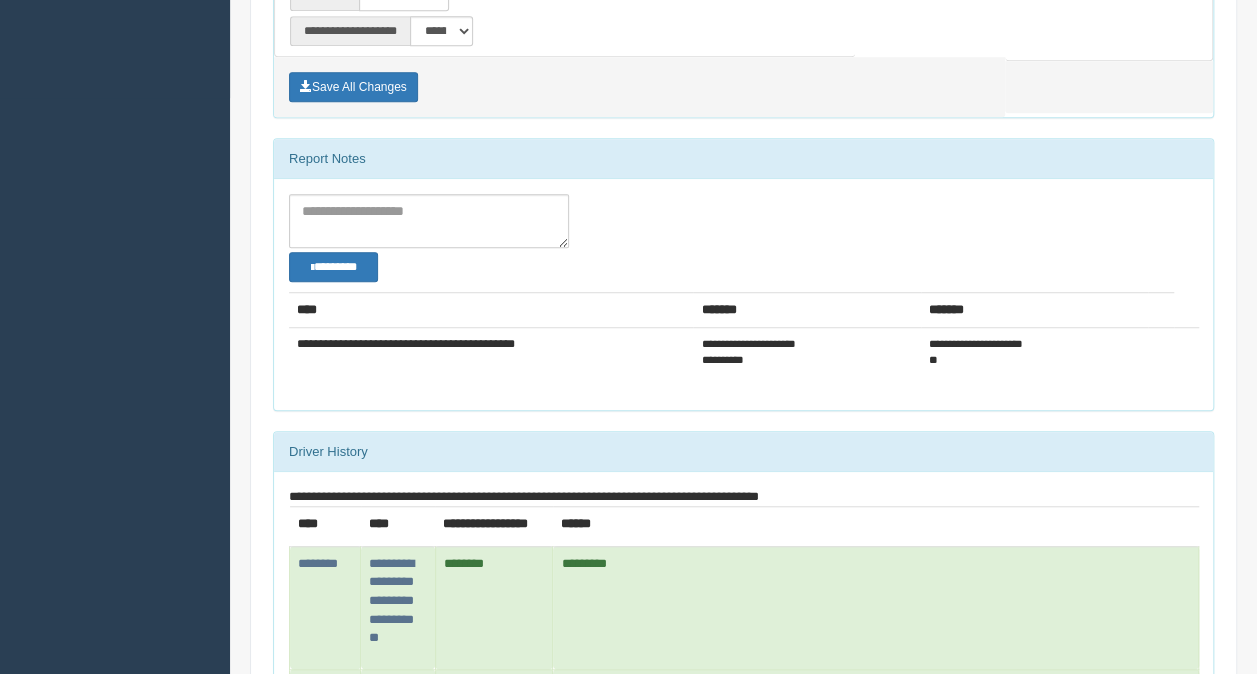 scroll, scrollTop: 400, scrollLeft: 0, axis: vertical 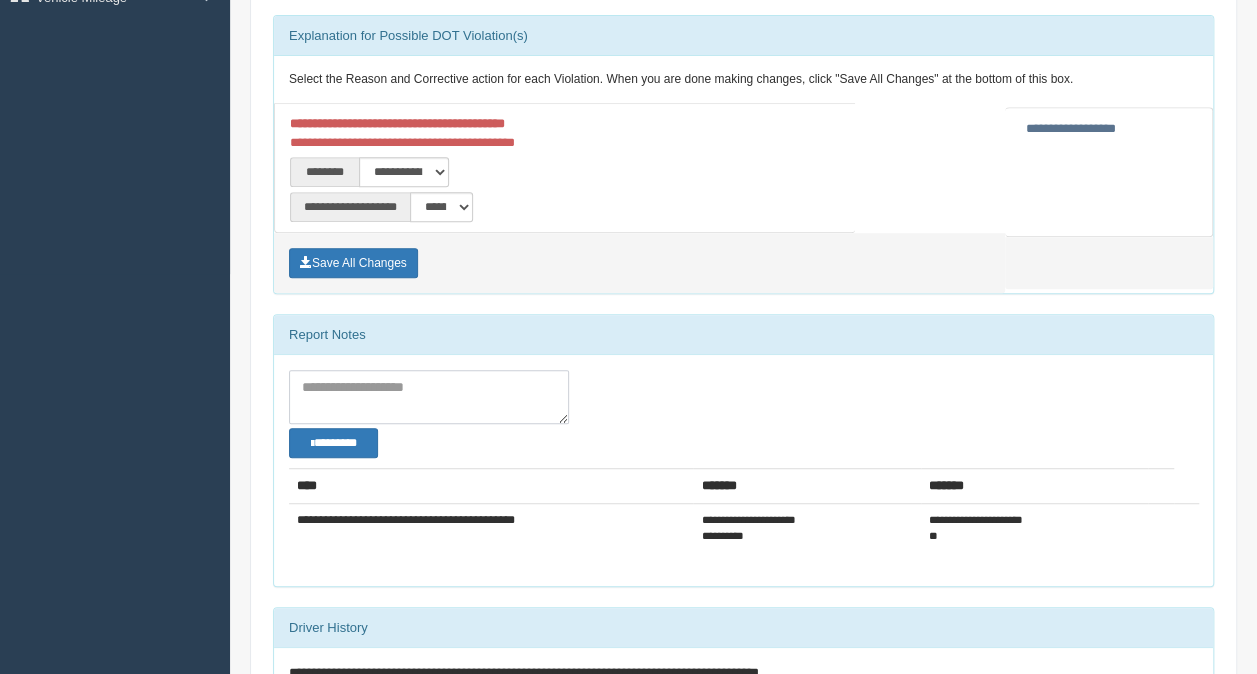 click at bounding box center (429, 397) 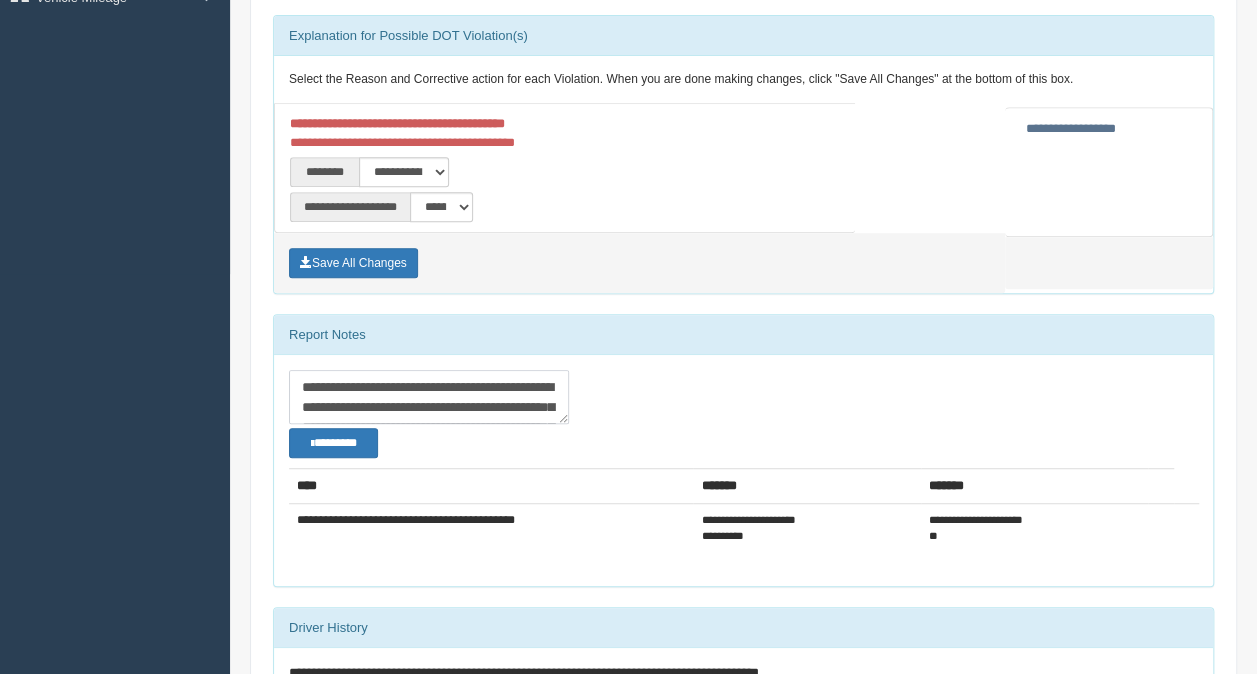 scroll, scrollTop: 272, scrollLeft: 0, axis: vertical 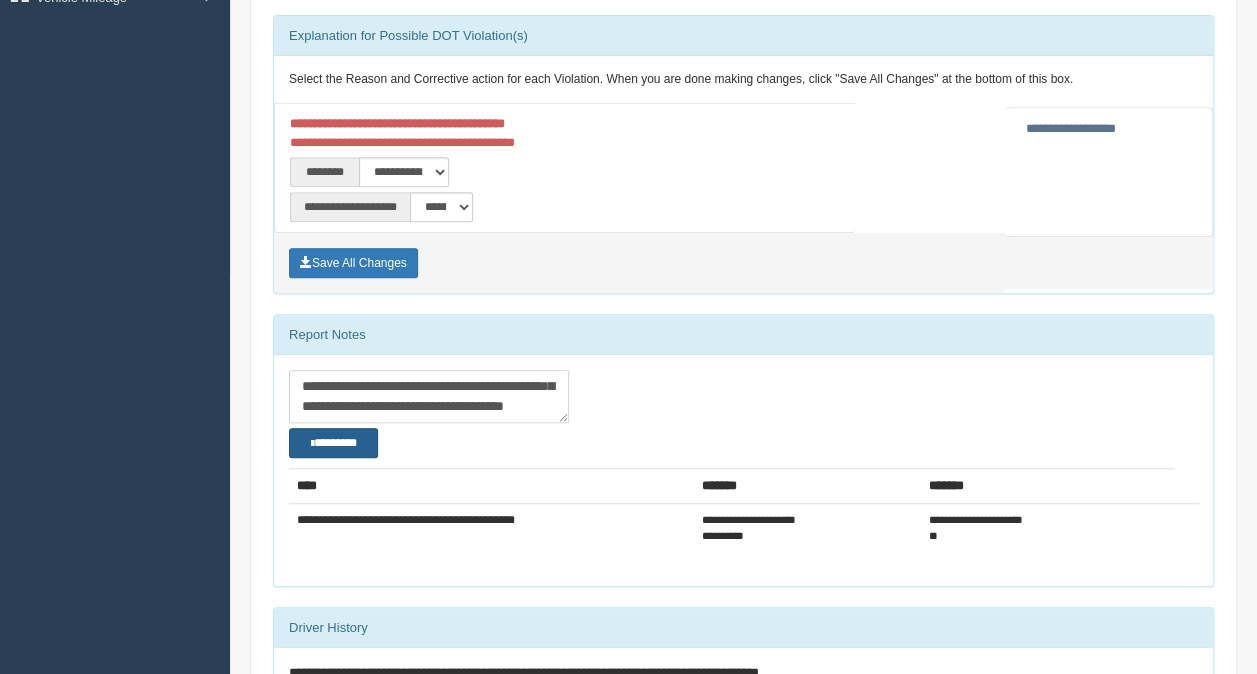 type on "**********" 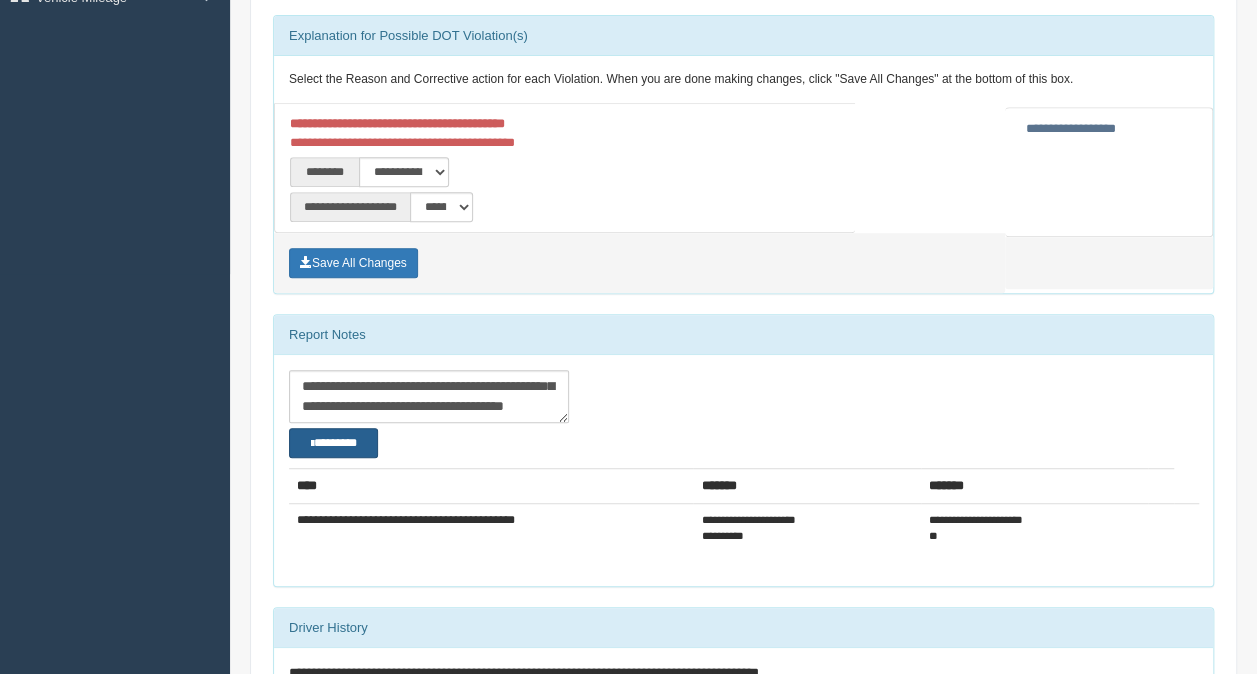 click on "********" at bounding box center (333, 442) 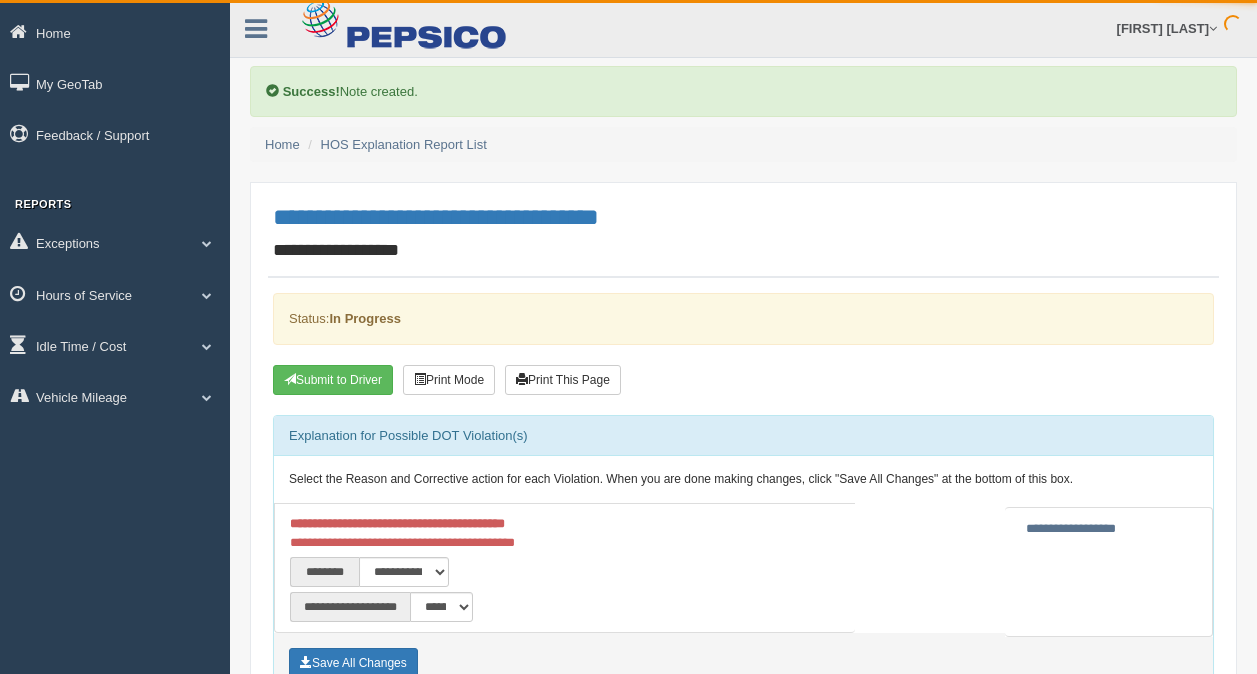 scroll, scrollTop: 0, scrollLeft: 0, axis: both 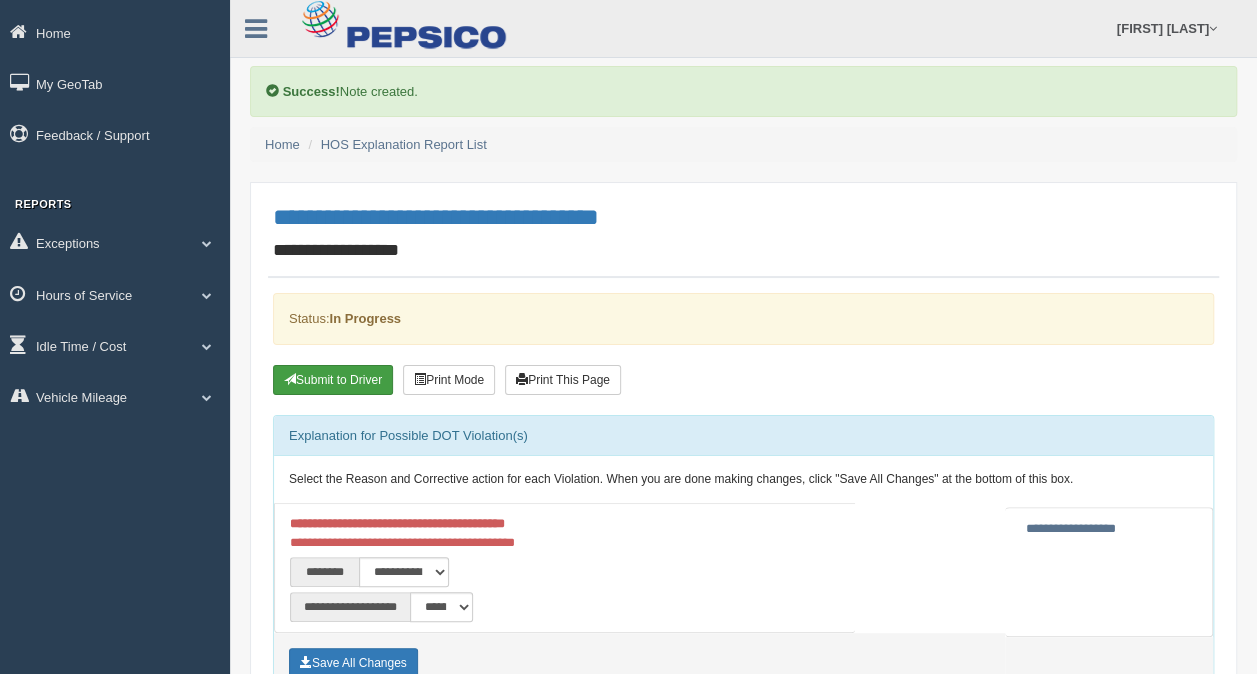 click on "Submit to Driver" at bounding box center [333, 380] 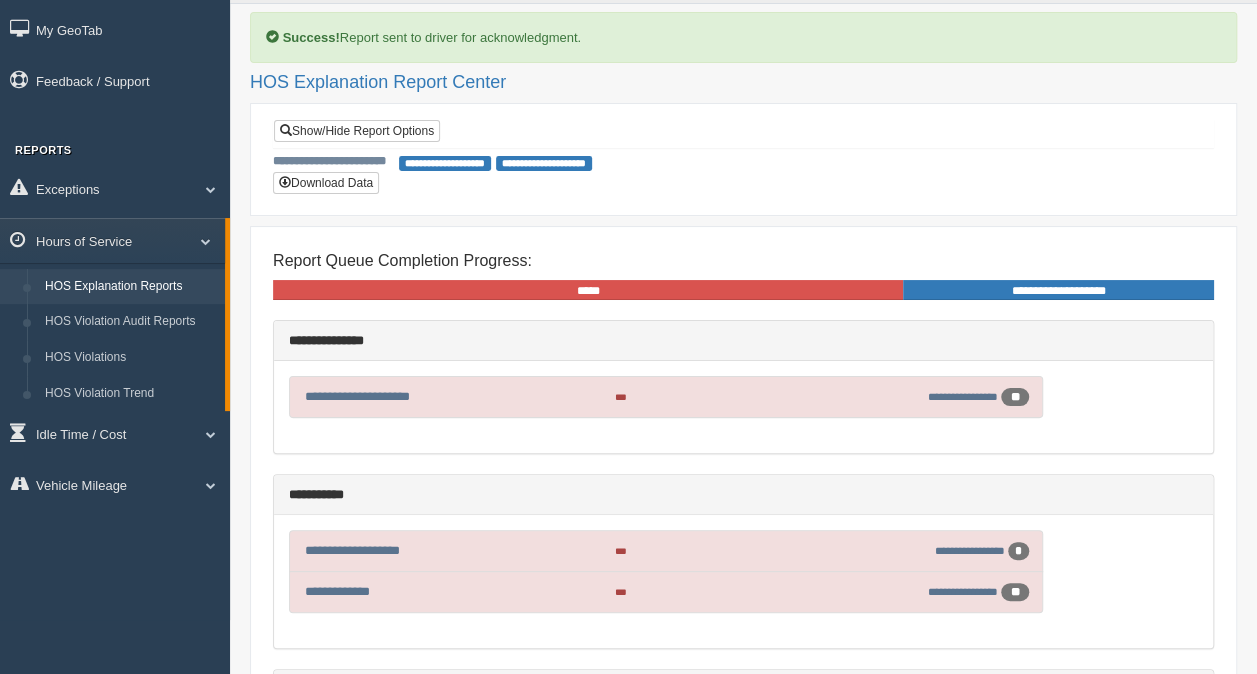 scroll, scrollTop: 0, scrollLeft: 0, axis: both 